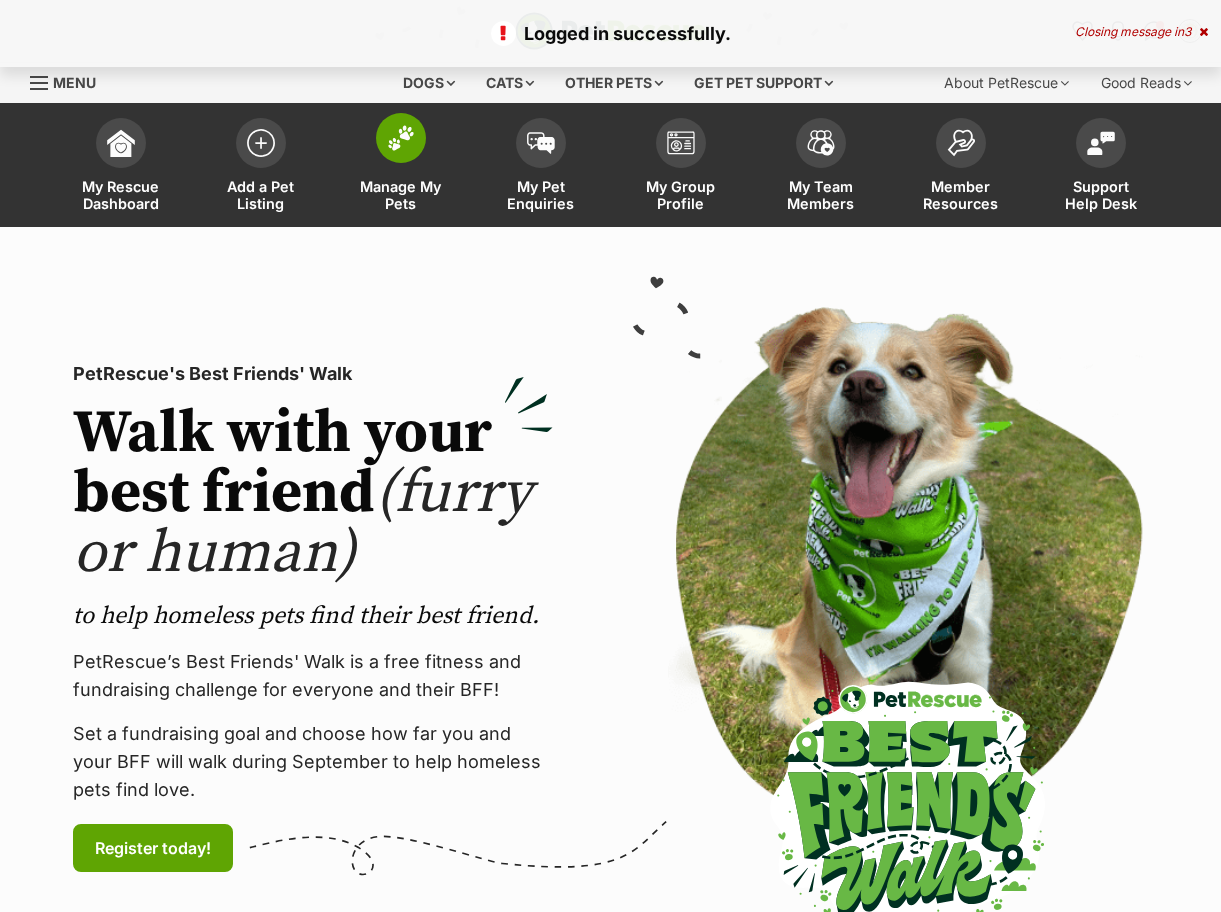 scroll, scrollTop: 0, scrollLeft: 0, axis: both 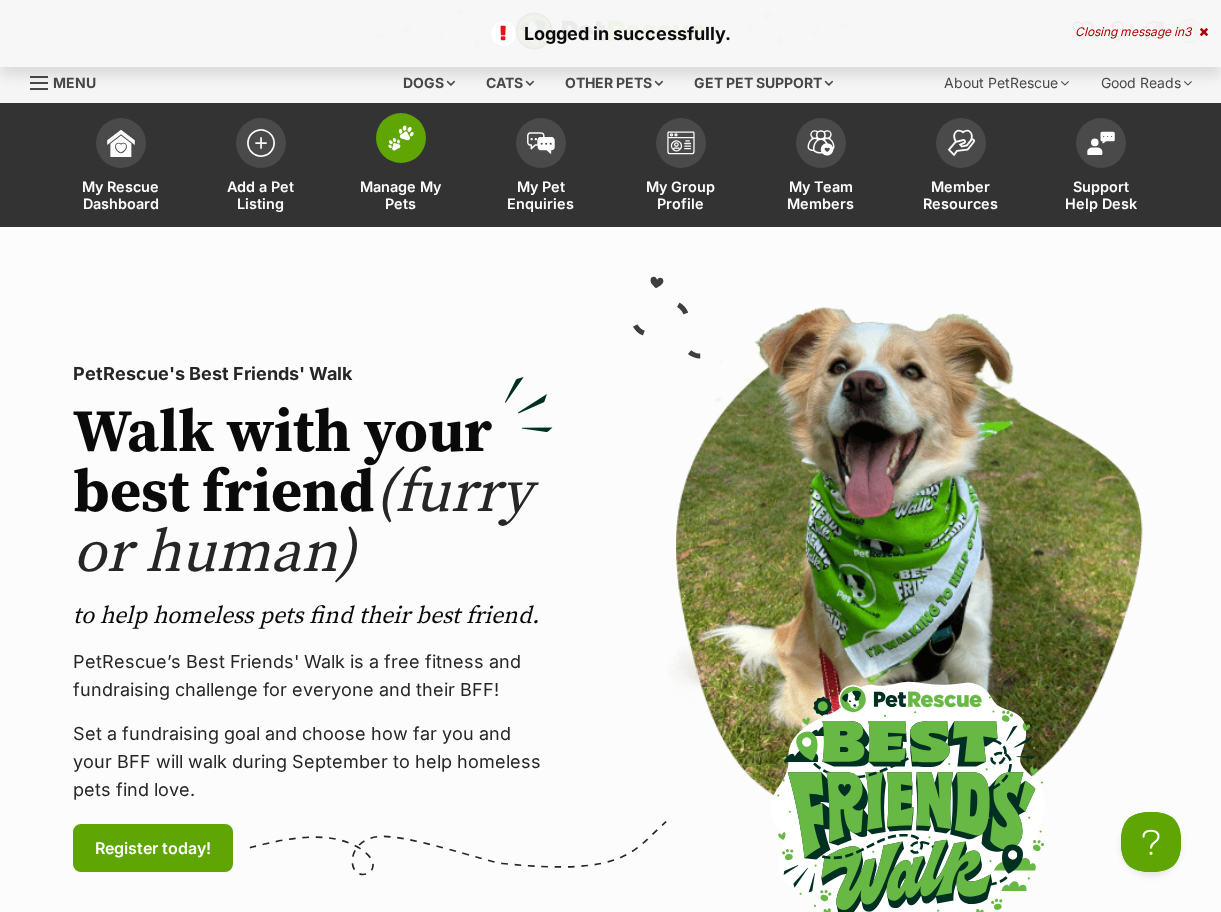 click at bounding box center (401, 138) 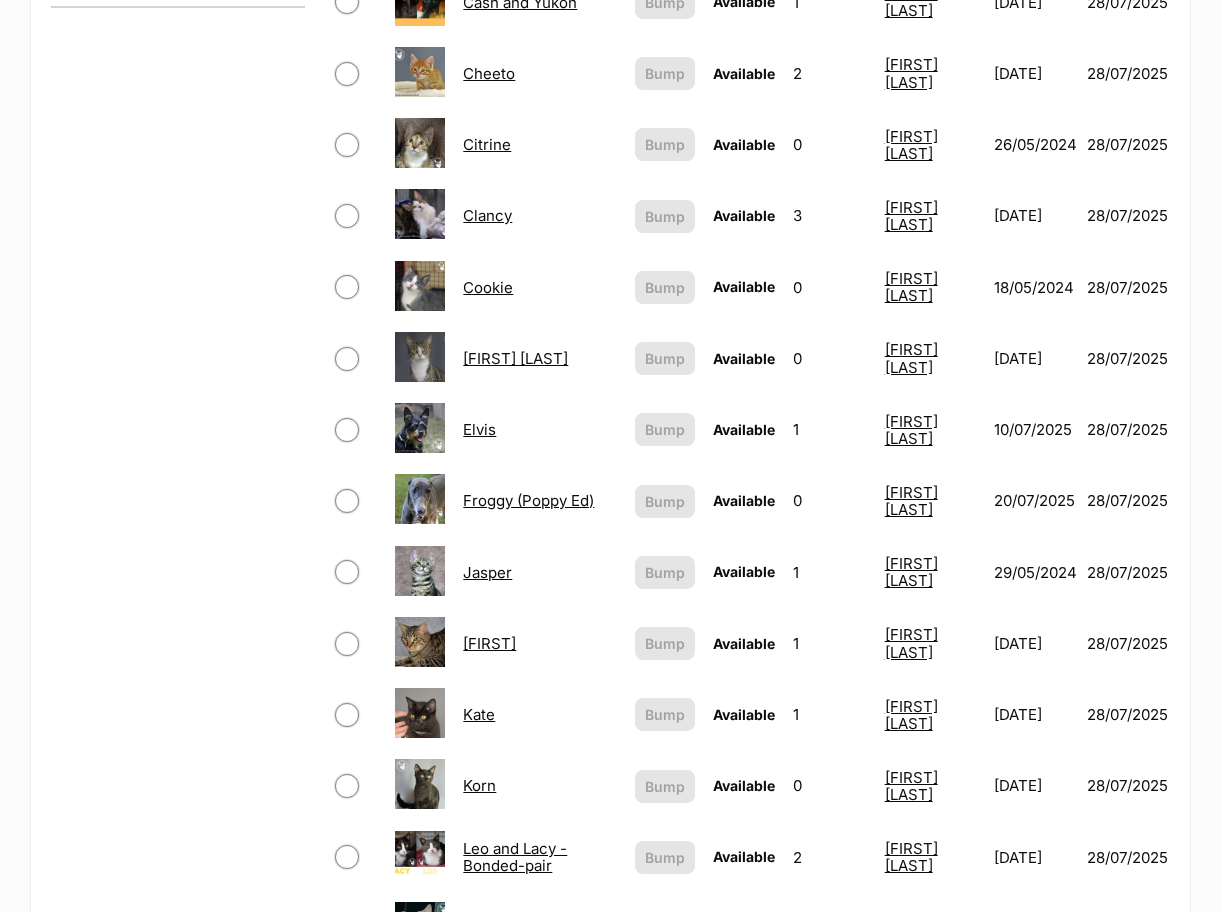 scroll, scrollTop: 1000, scrollLeft: 0, axis: vertical 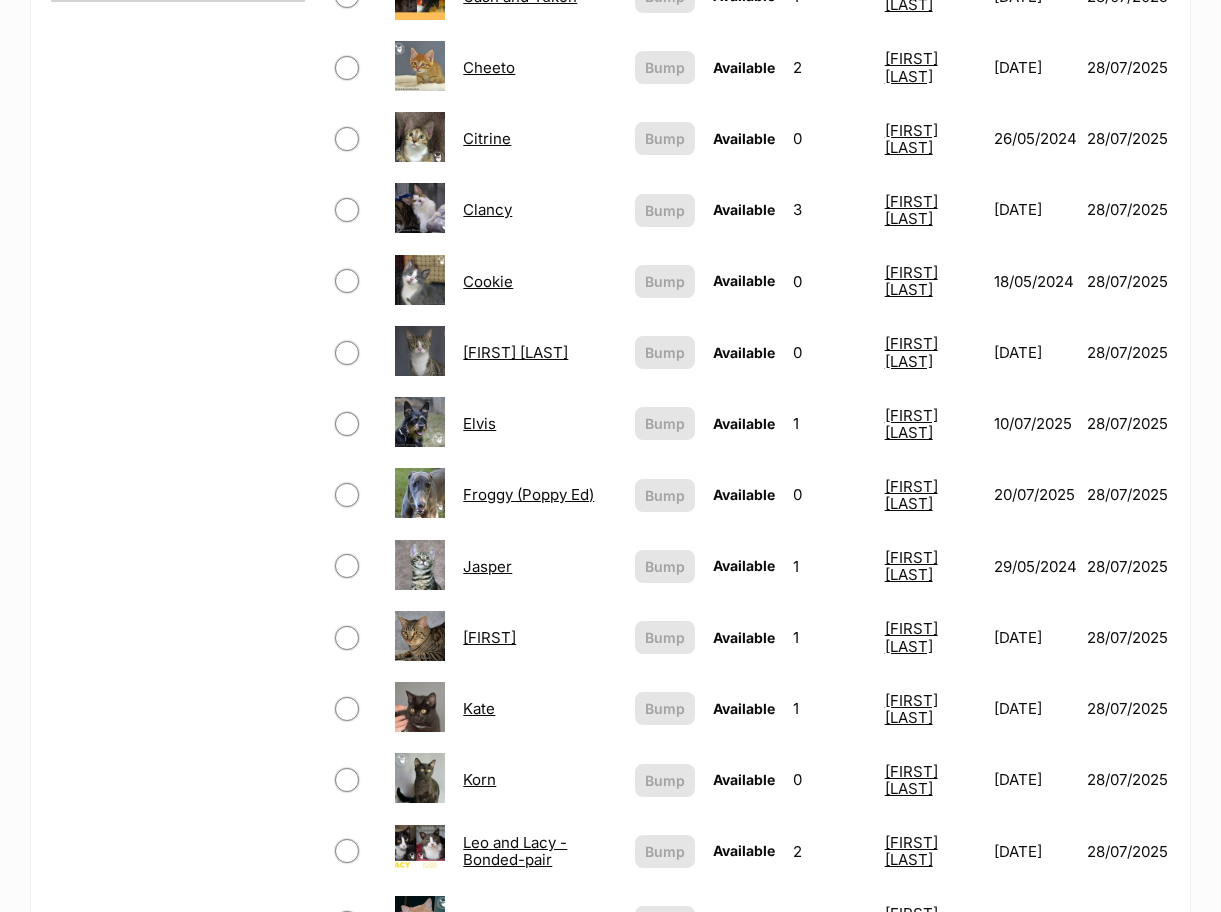 click on "Elvis" at bounding box center (479, 423) 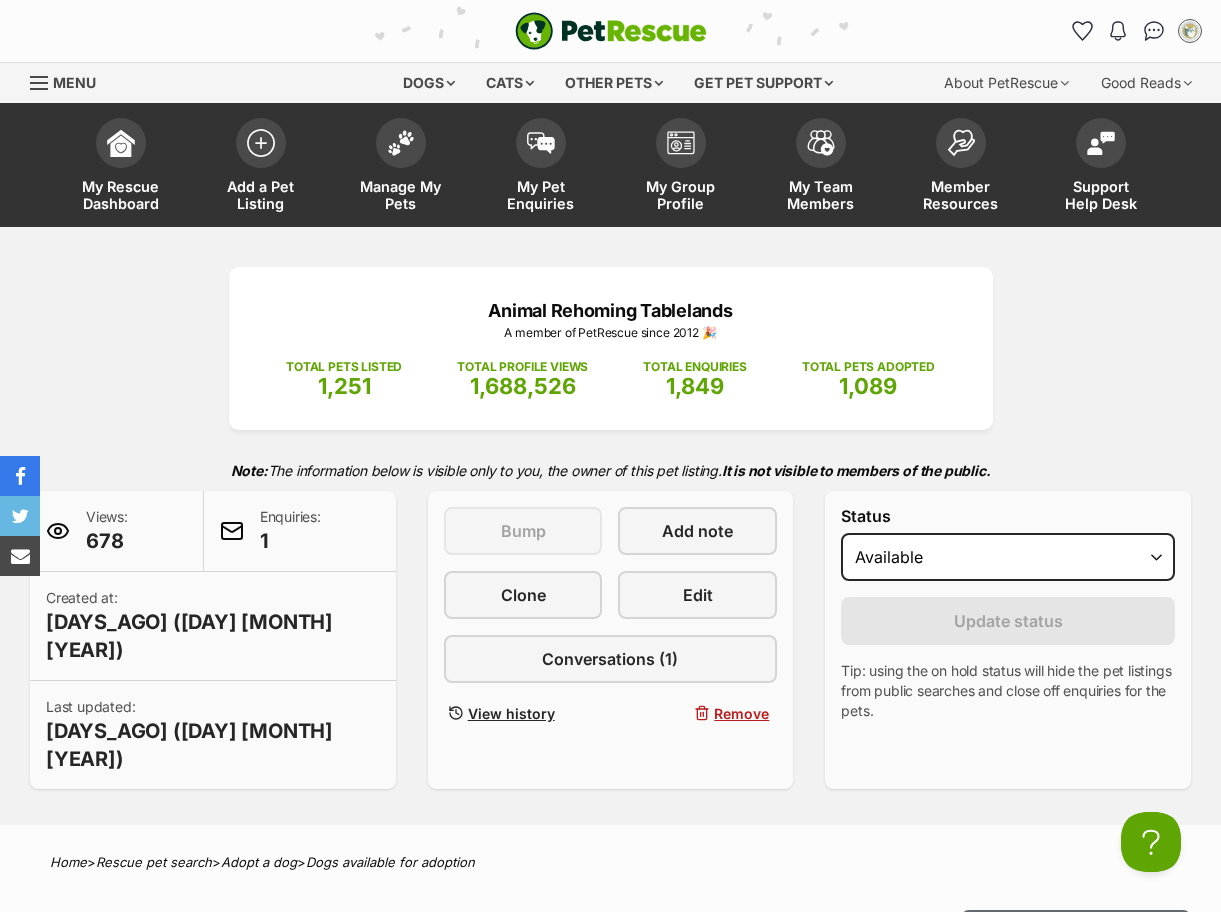 scroll, scrollTop: 0, scrollLeft: 0, axis: both 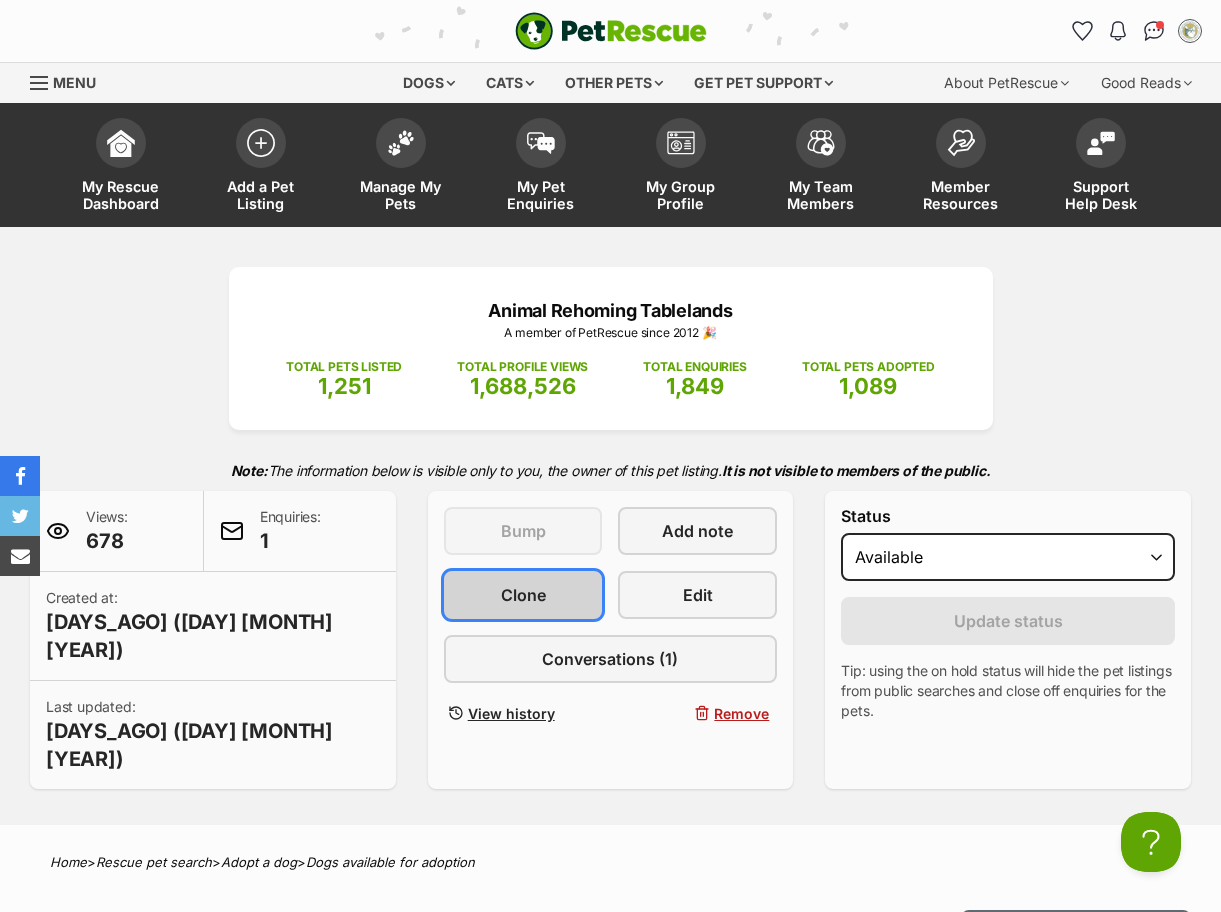 click on "Clone" at bounding box center (523, 595) 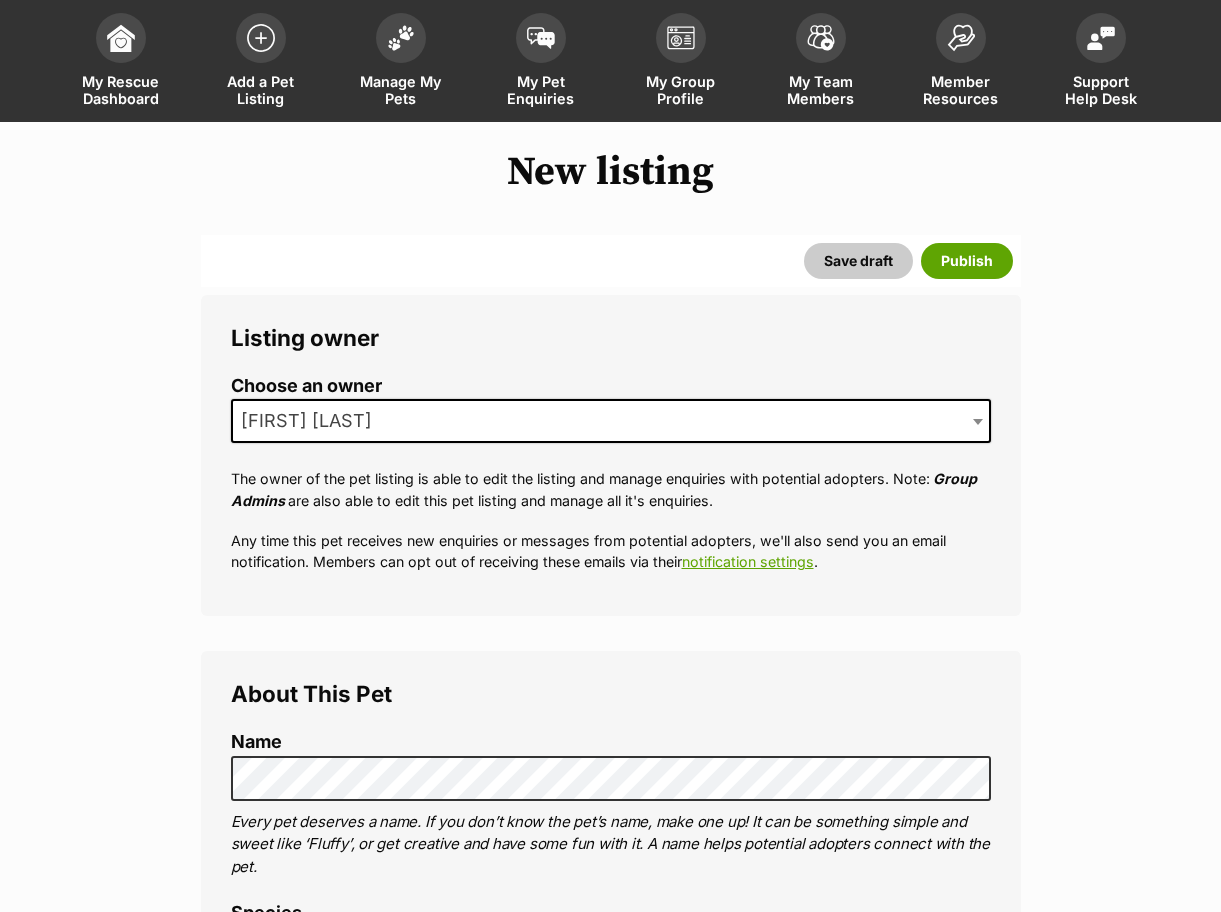 scroll, scrollTop: 300, scrollLeft: 0, axis: vertical 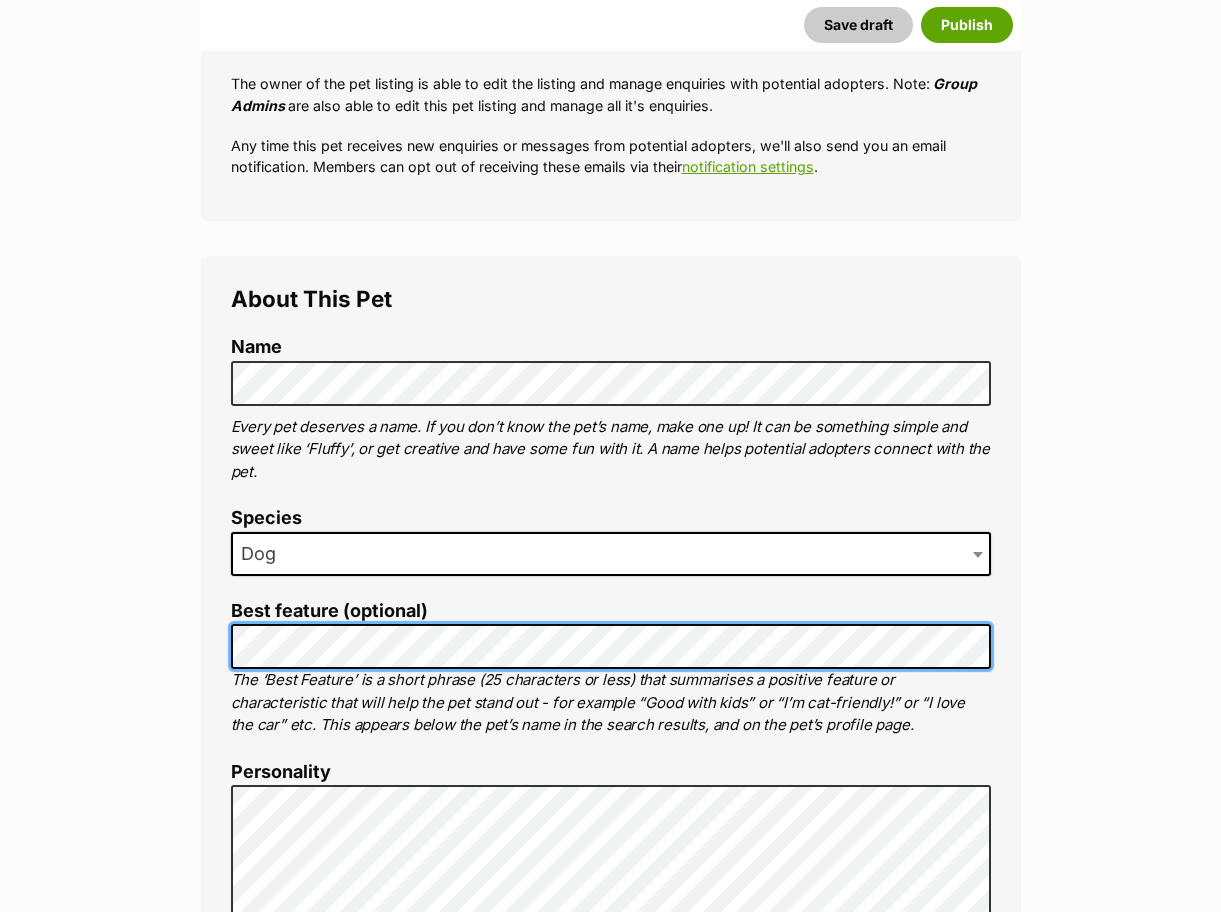click on "About This Pet Name
Henlo there, it looks like you might be using the pet name field to indicate that this pet is now on hold - we recommend updating the status to on hold from the listing page instead!
Every pet deserves a name. If you don’t know the pet’s name, make one up! It can be something simple and sweet like ‘Fluffy’, or get creative and have some fun with it. A name helps potential adopters connect with the pet.
Species Dog
Best feature (optional)
The ‘Best Feature’ is a short phrase (25 characters or less) that summarises a positive feature or characteristic that will help the pet stand out - for example “Good with kids” or “I’m cat-friendly!” or “I love the car” etc. This appears below the pet’s name in the search results, and on the pet’s profile page.
Personality [NUMBER]  characters remaining
How to write a great pet profile  for more tips and our  Pet Listing Rules  for more info.
Generate a profile using AI
Beta
." at bounding box center (611, 1414) 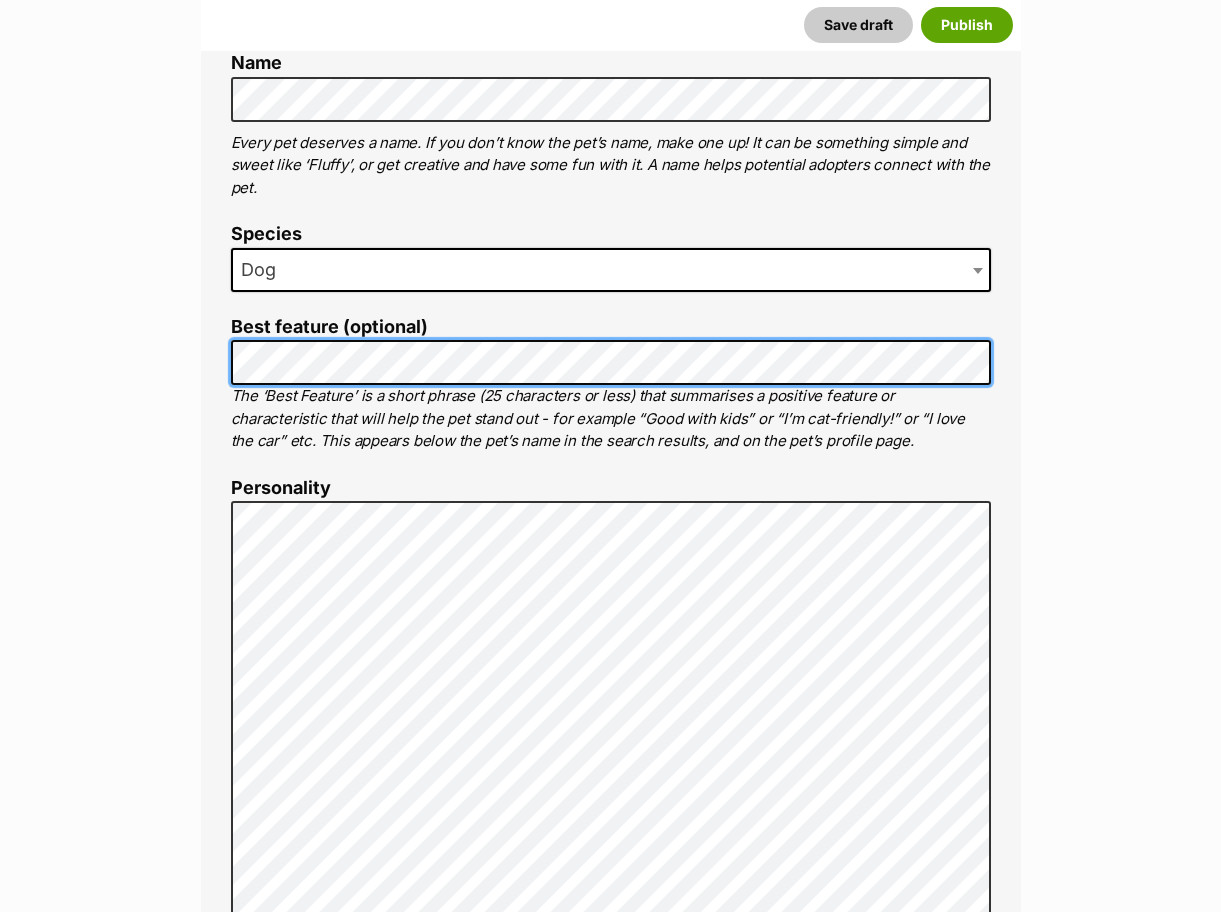 scroll, scrollTop: 900, scrollLeft: 0, axis: vertical 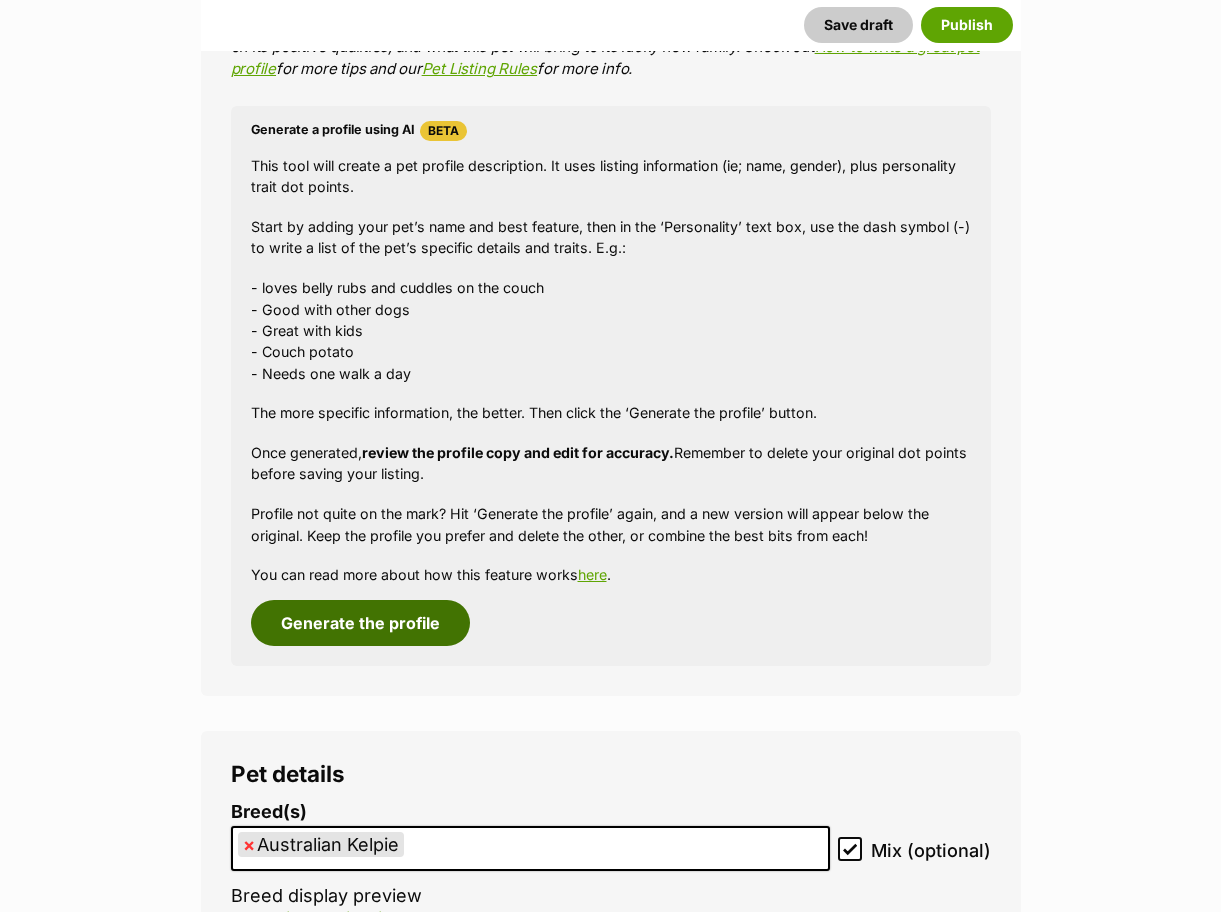 click on "Generate the profile" at bounding box center [360, 623] 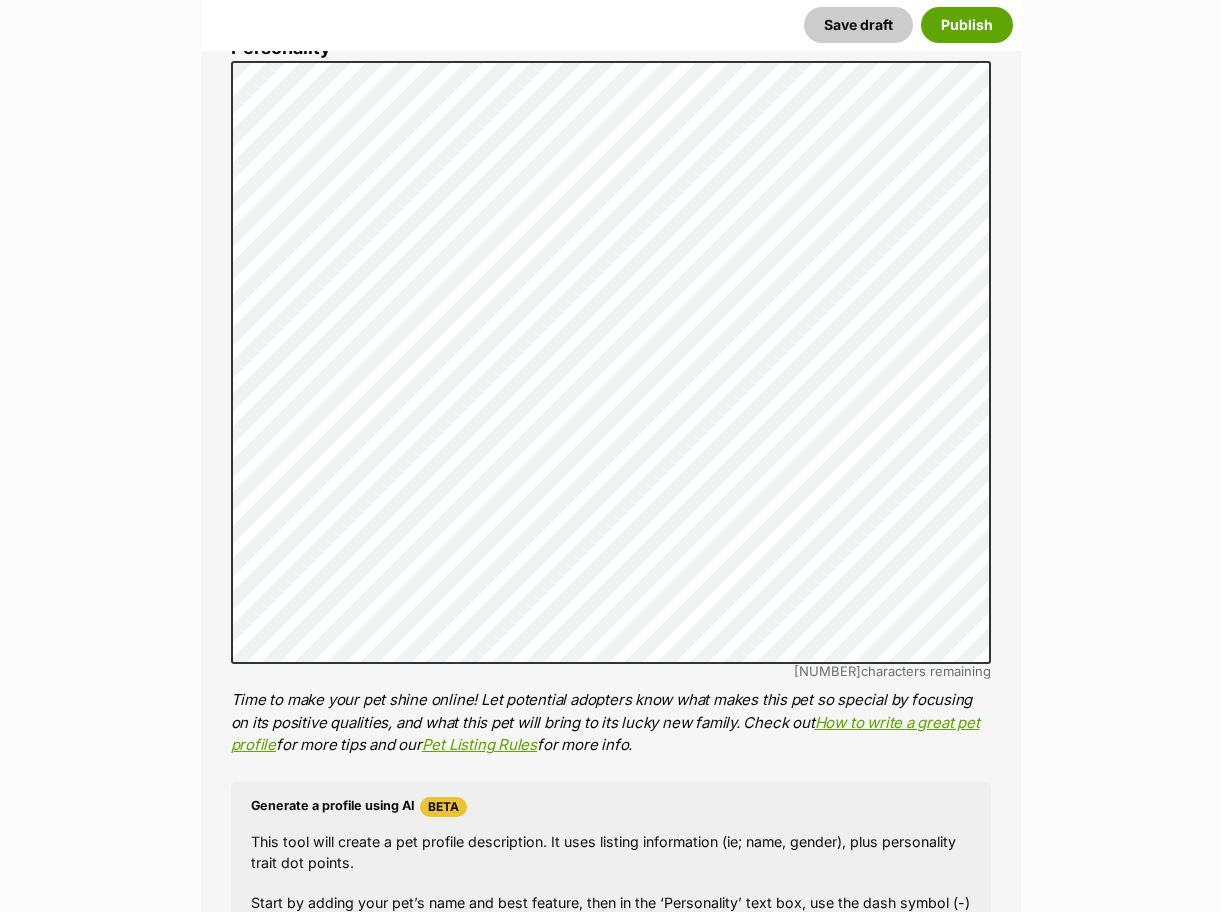 scroll, scrollTop: 1131, scrollLeft: 0, axis: vertical 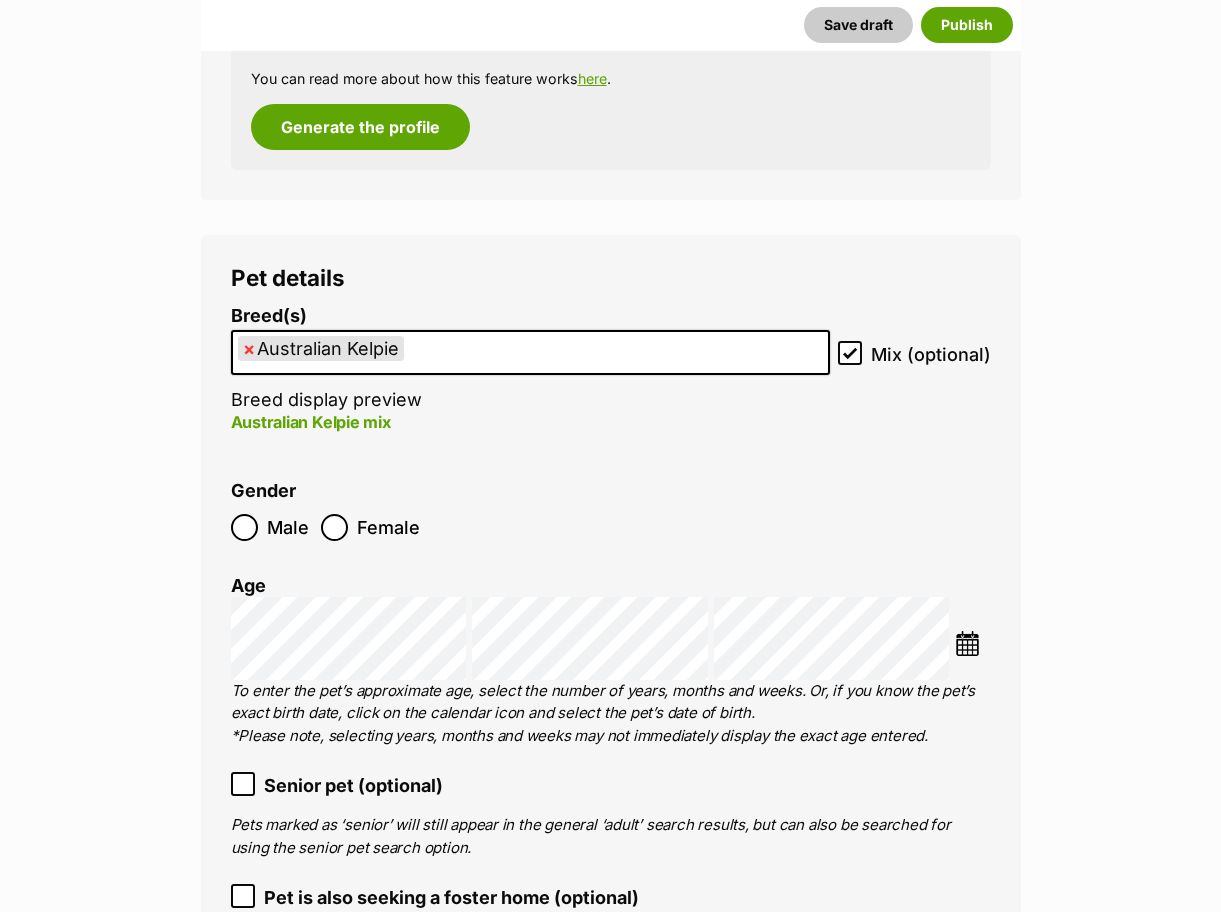 click on "× Australian Kelpie" at bounding box center (530, 352) 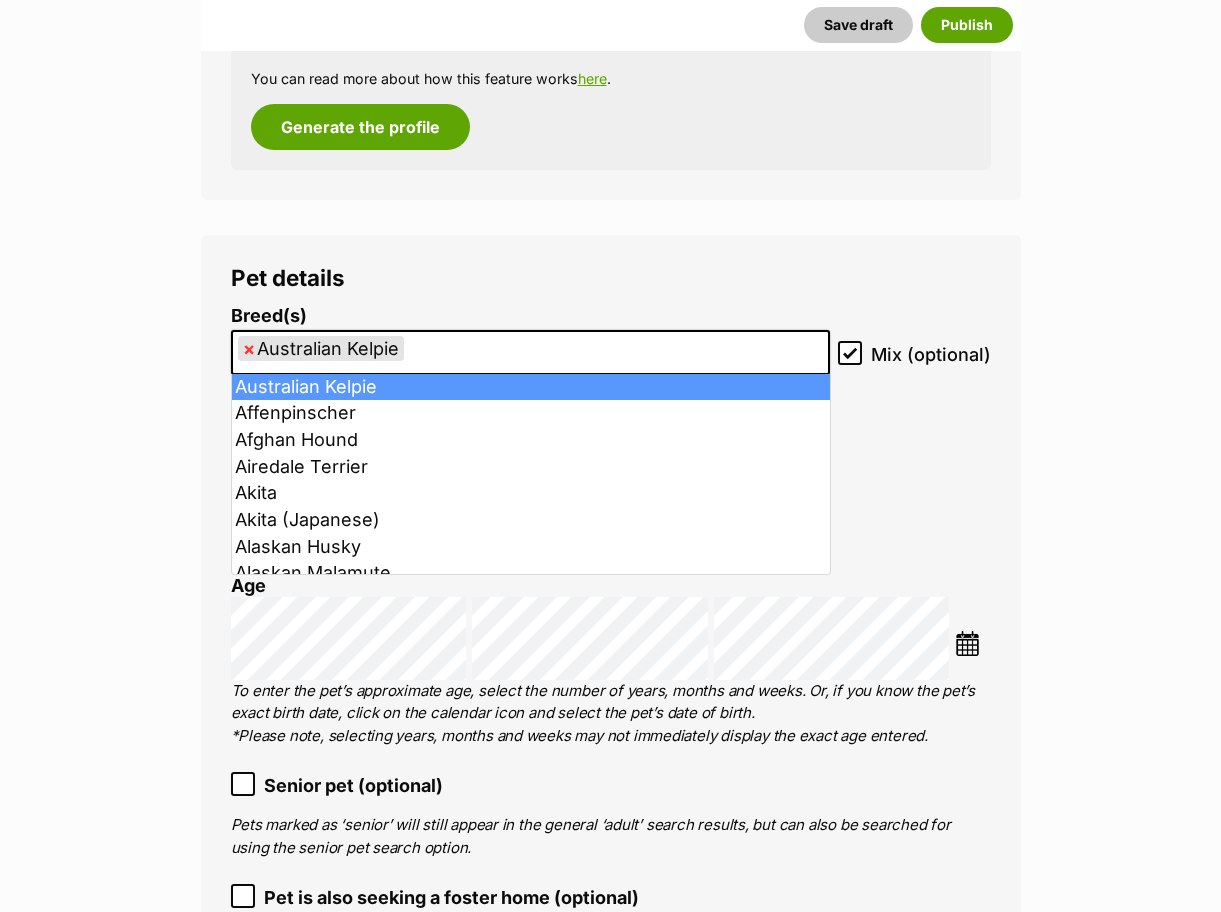 drag, startPoint x: 422, startPoint y: 346, endPoint x: 255, endPoint y: 349, distance: 167.02695 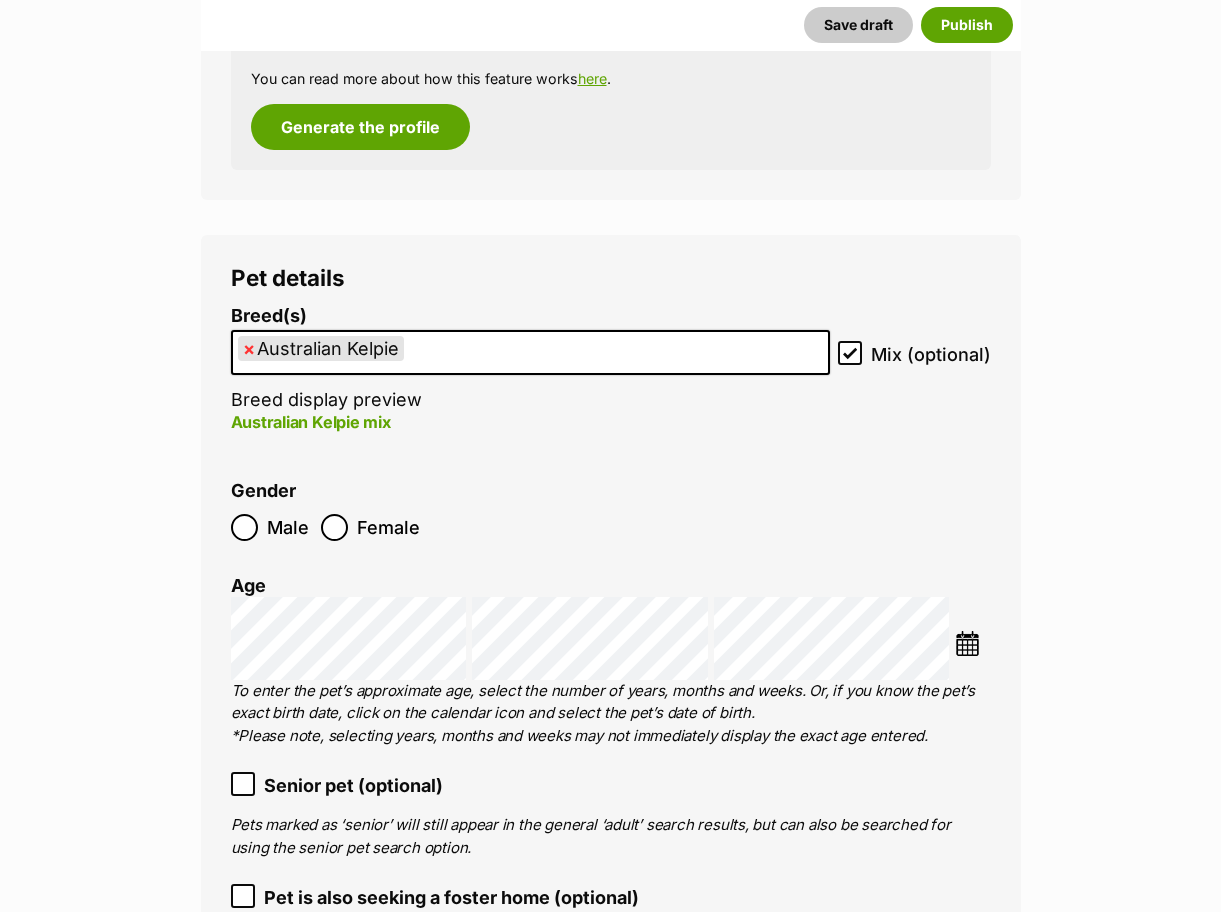 click on "×" at bounding box center [249, 348] 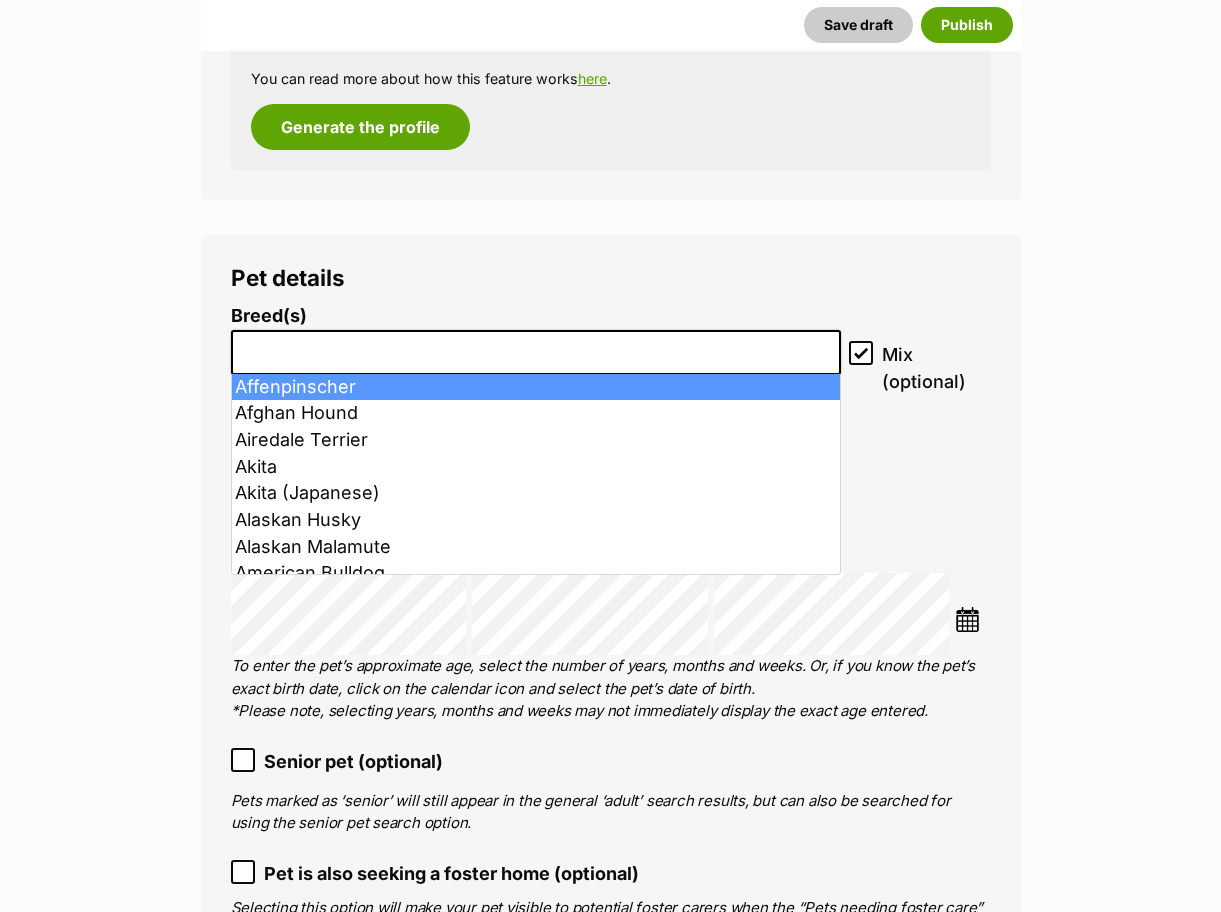 click at bounding box center (536, 347) 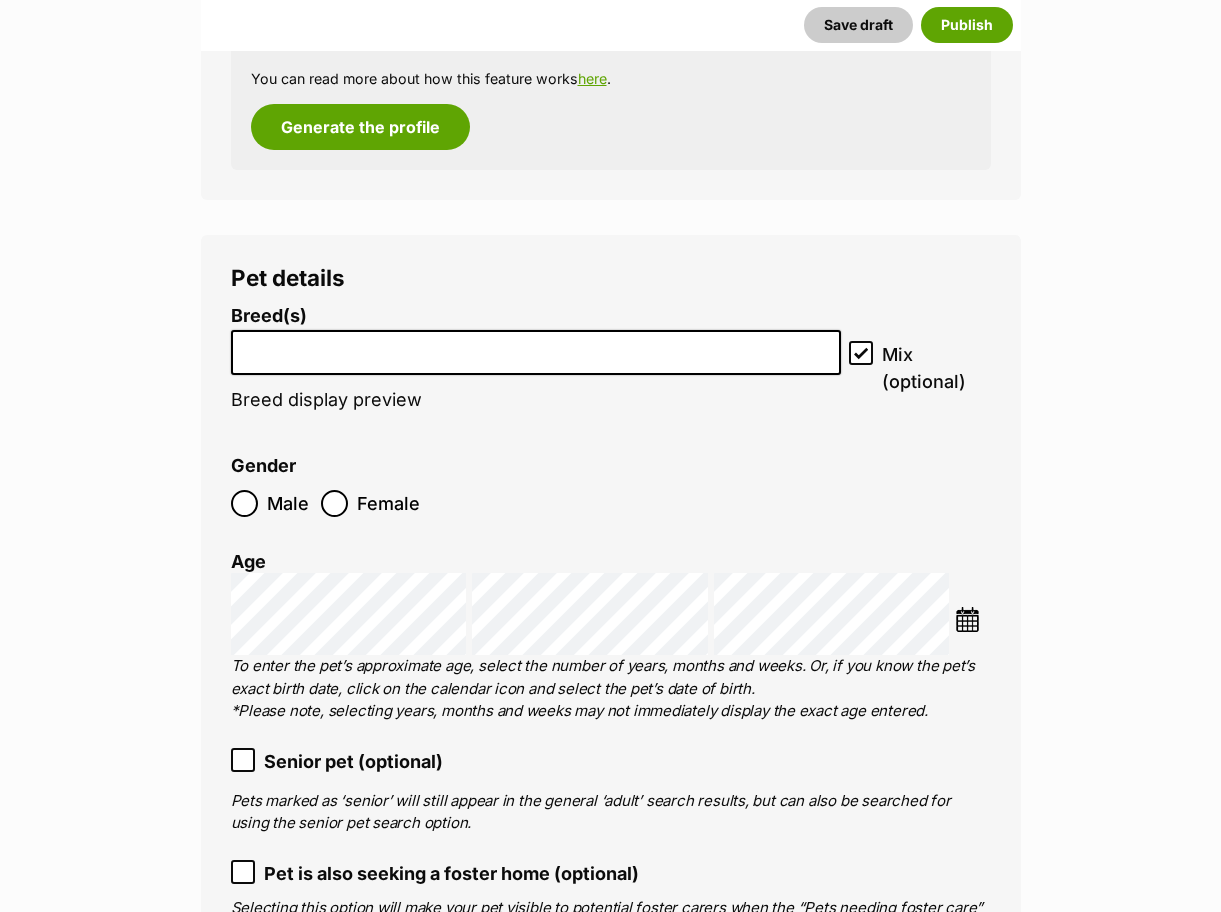 click at bounding box center (536, 347) 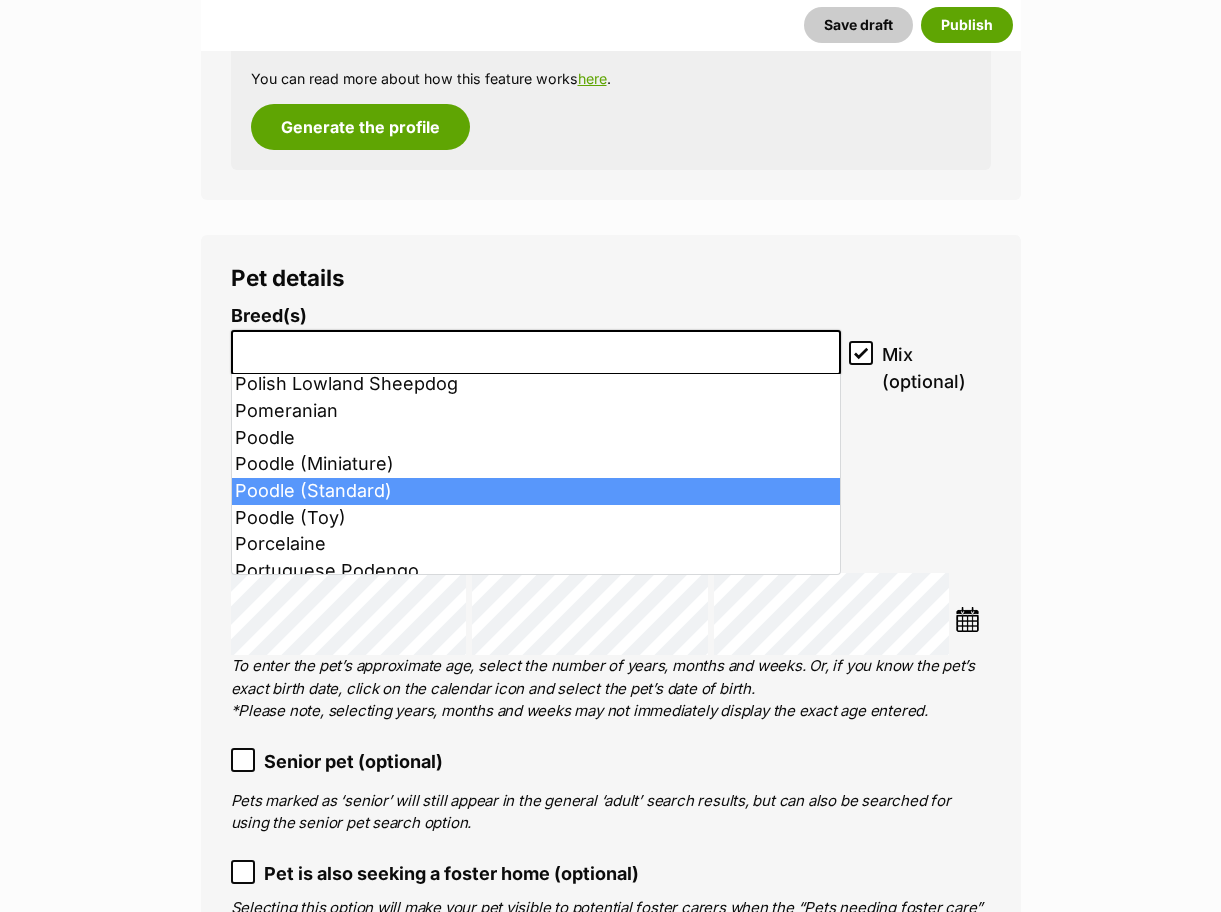 scroll, scrollTop: 5000, scrollLeft: 0, axis: vertical 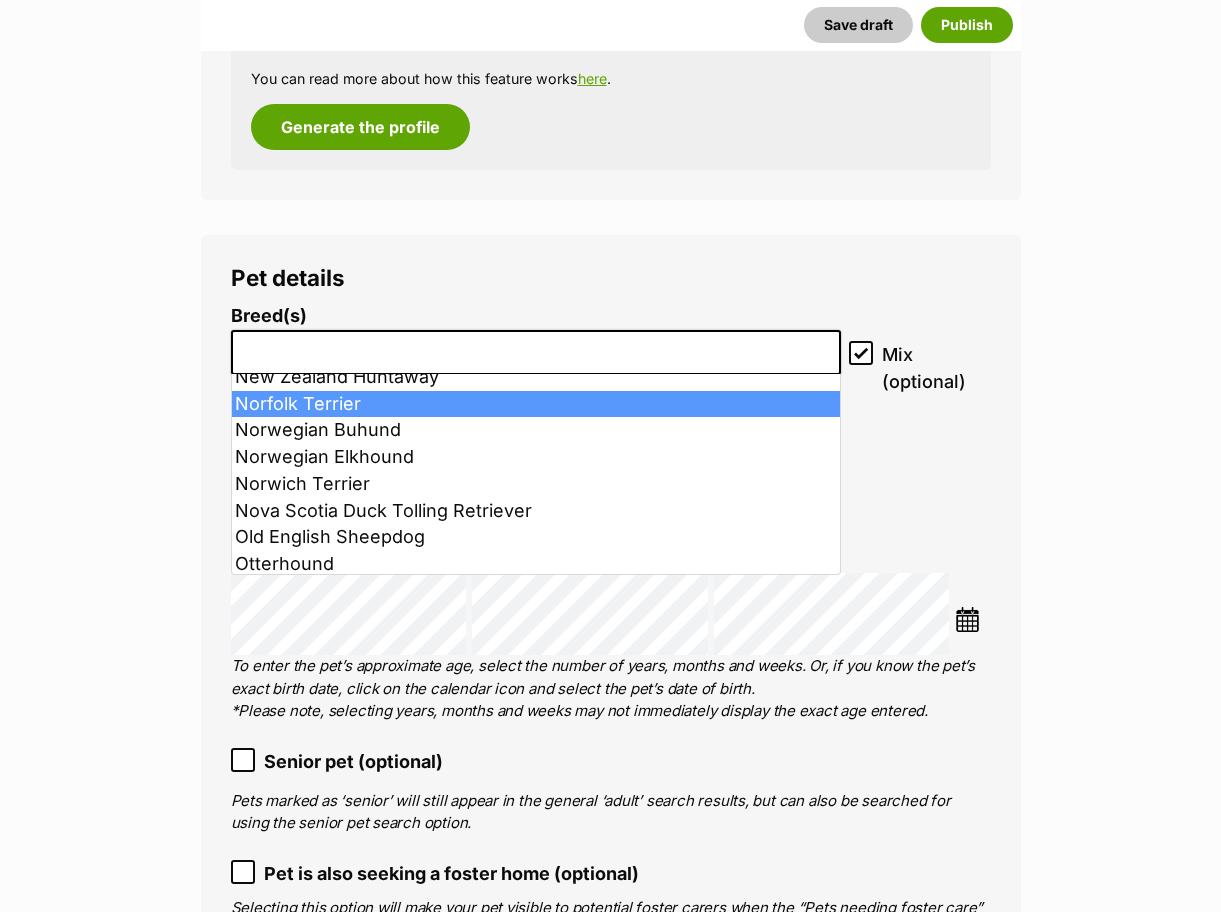 click at bounding box center [536, 347] 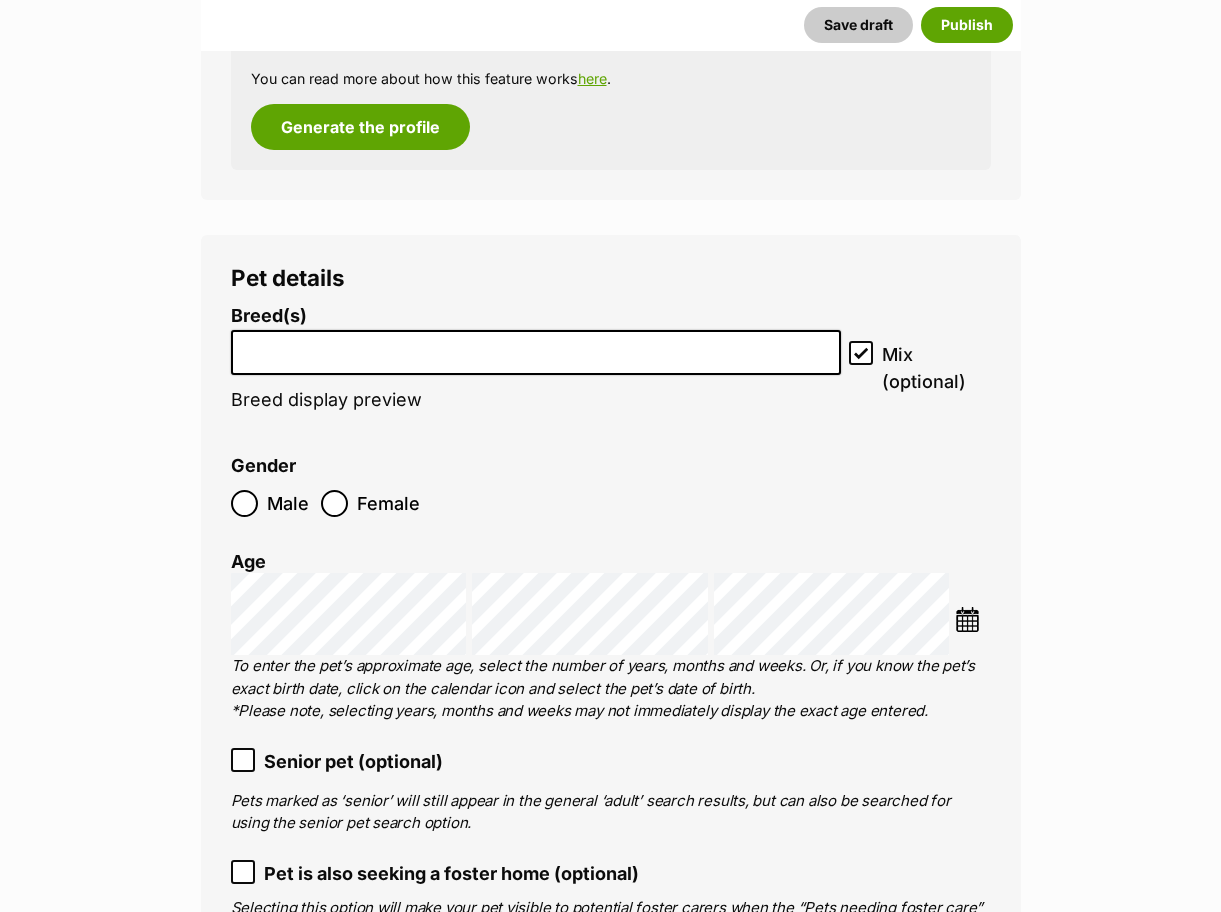 click at bounding box center [536, 347] 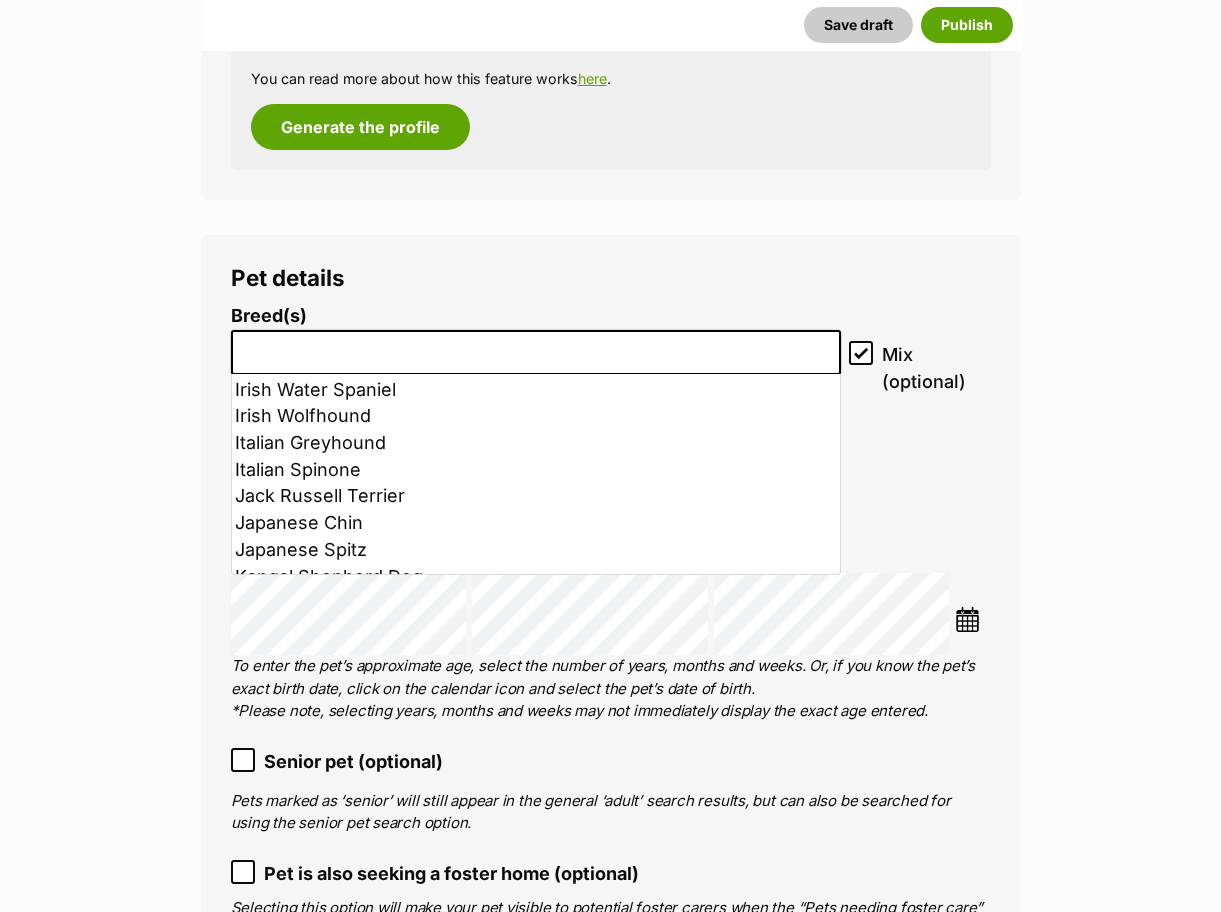 scroll, scrollTop: 4100, scrollLeft: 0, axis: vertical 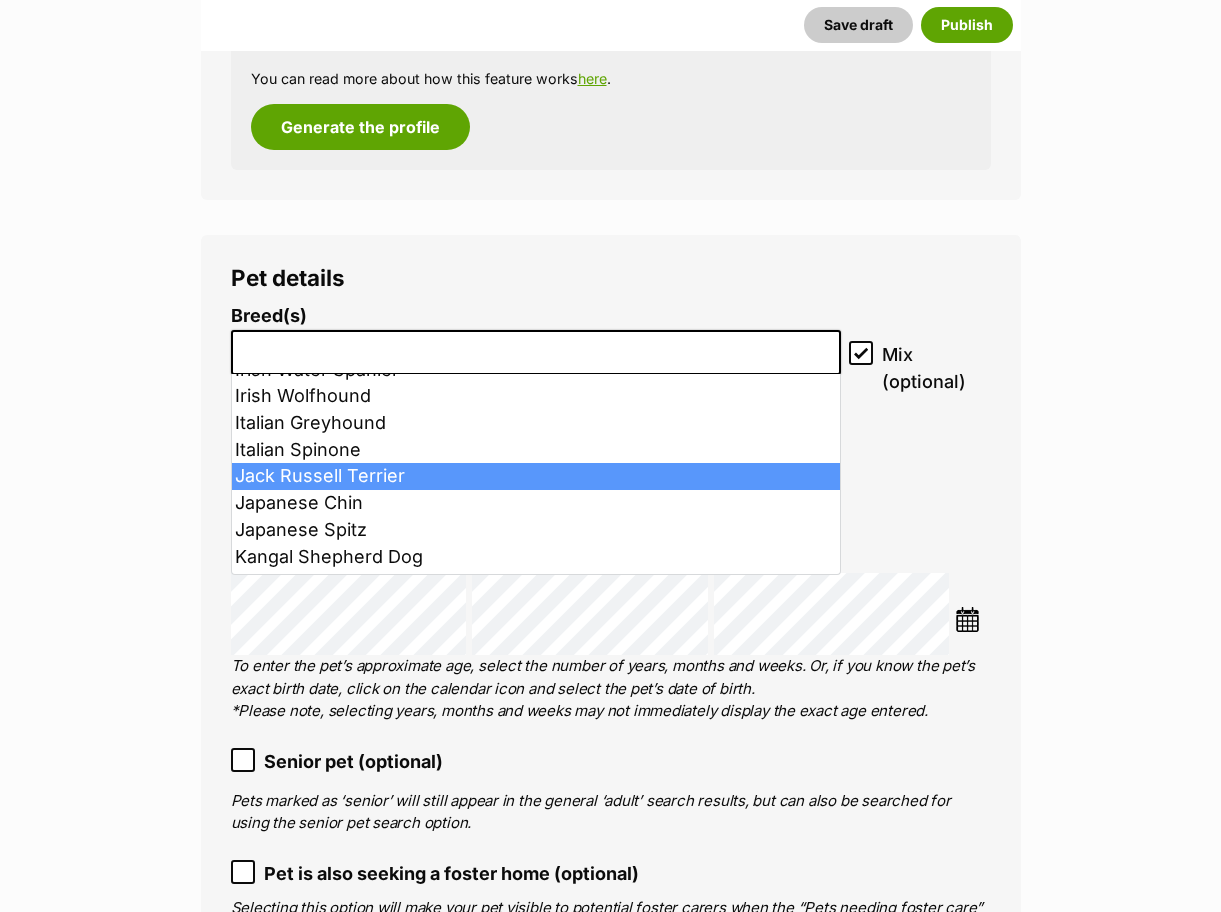 select on "118" 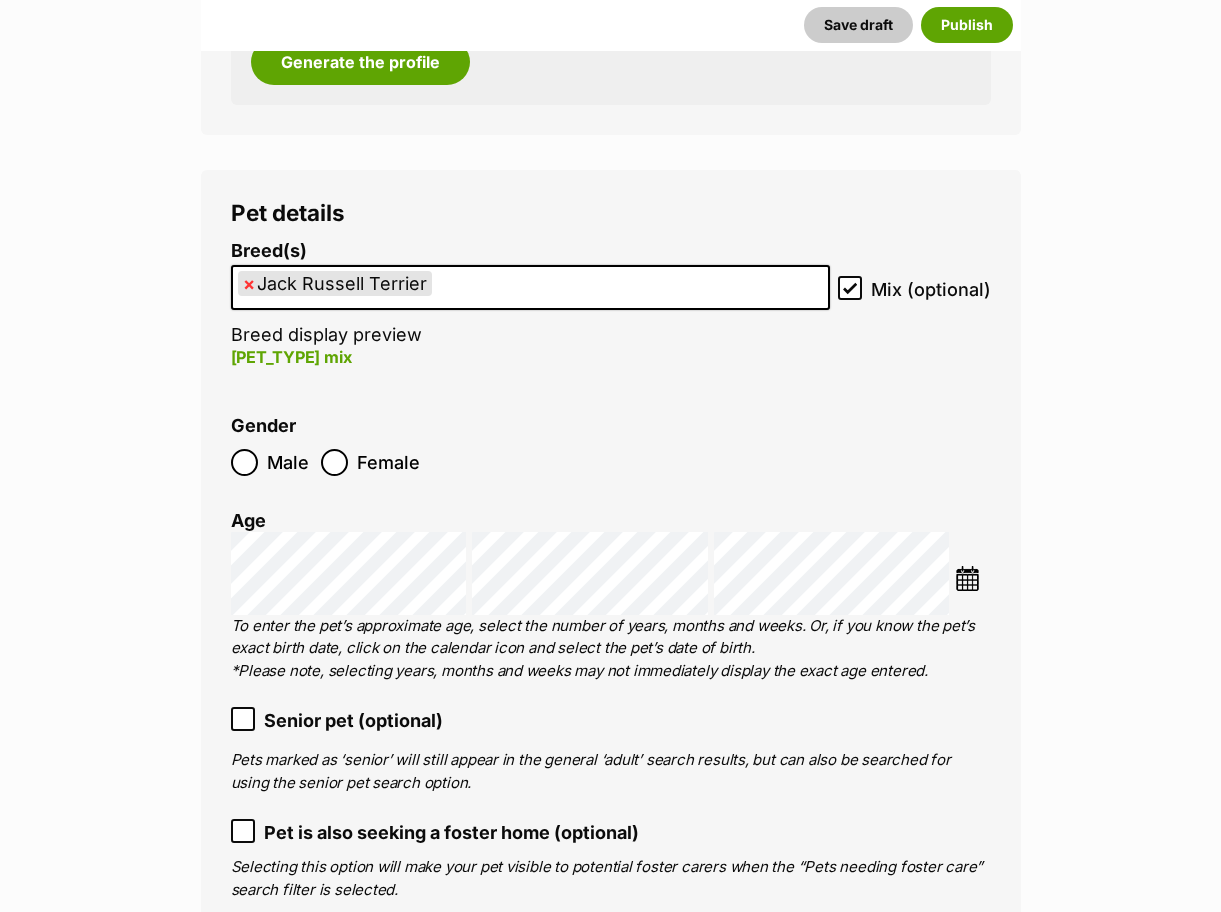 scroll, scrollTop: 2931, scrollLeft: 0, axis: vertical 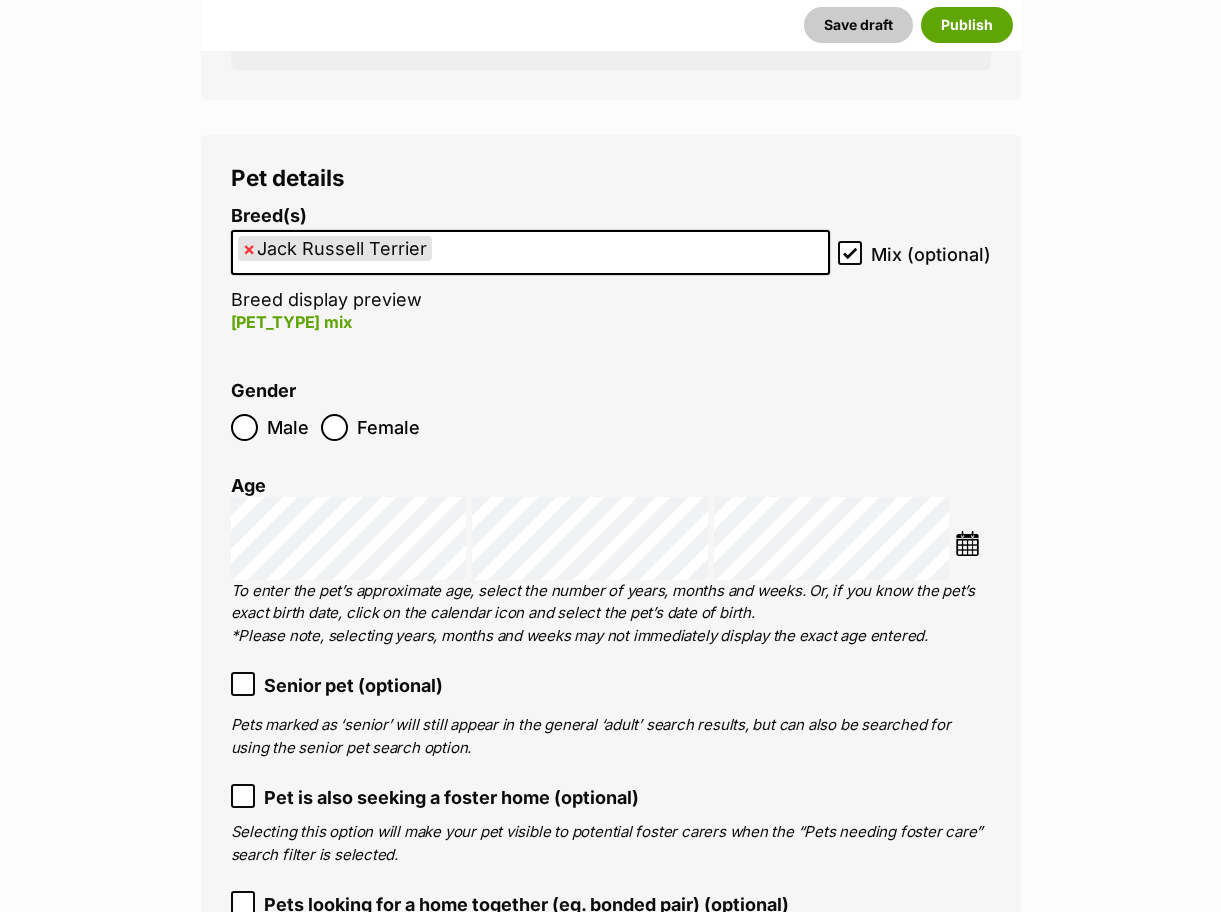 click at bounding box center (967, 543) 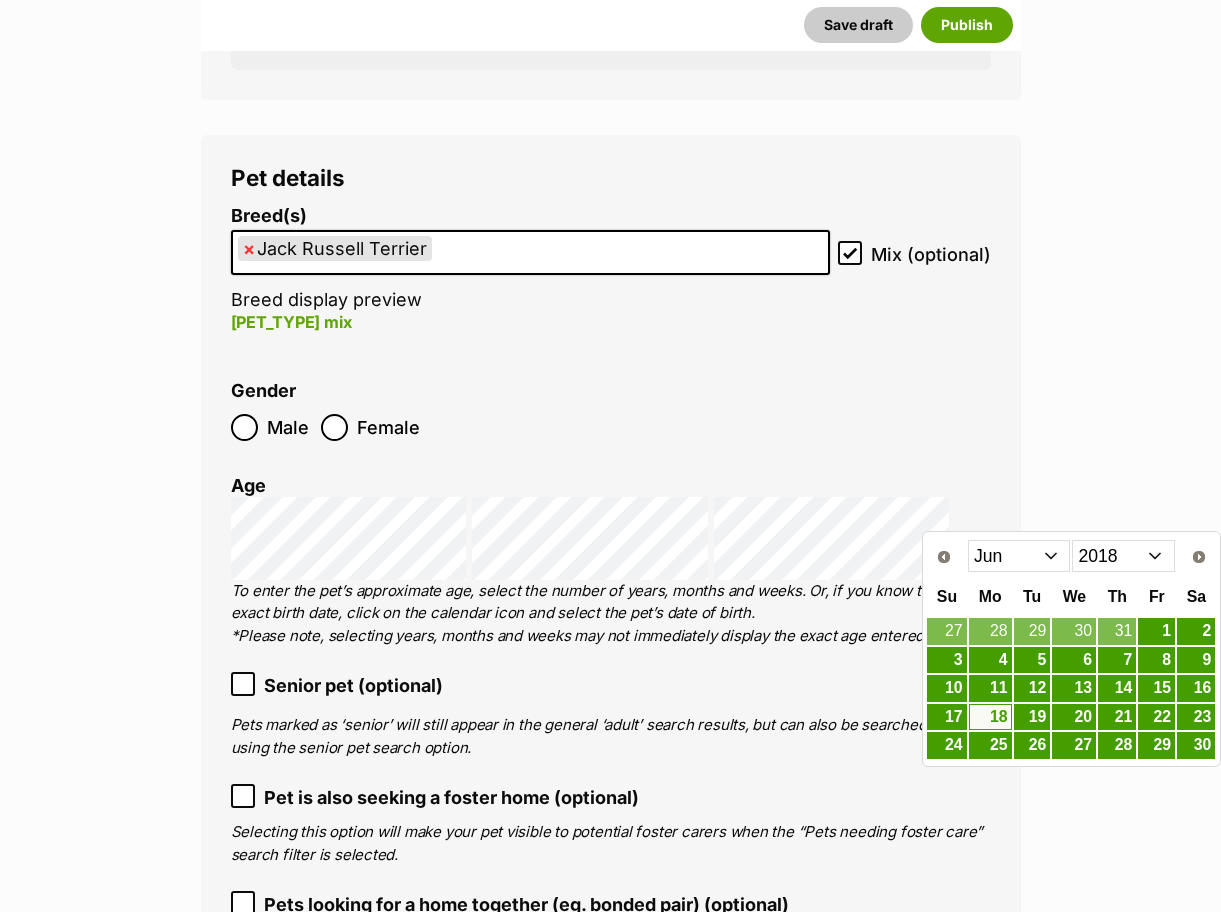 click on "2008 2009 2010 2011 2012 2013 2014 2015 2016 2017 2018 2019 2020 2021 2022 2023 2024 2025" at bounding box center (1123, 556) 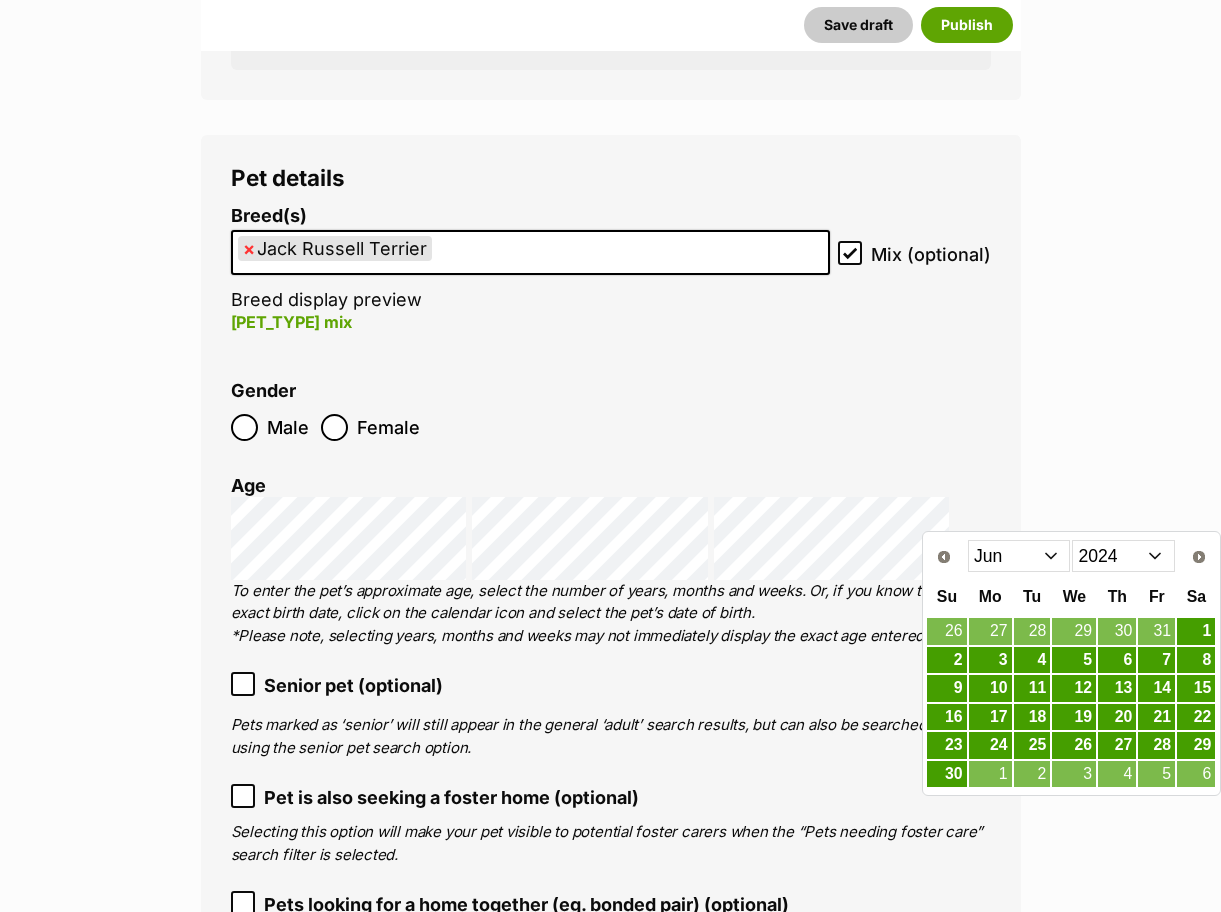 click on "Jan Feb Mar Apr May Jun Jul Aug Sep Oct Nov Dec" at bounding box center (1019, 556) 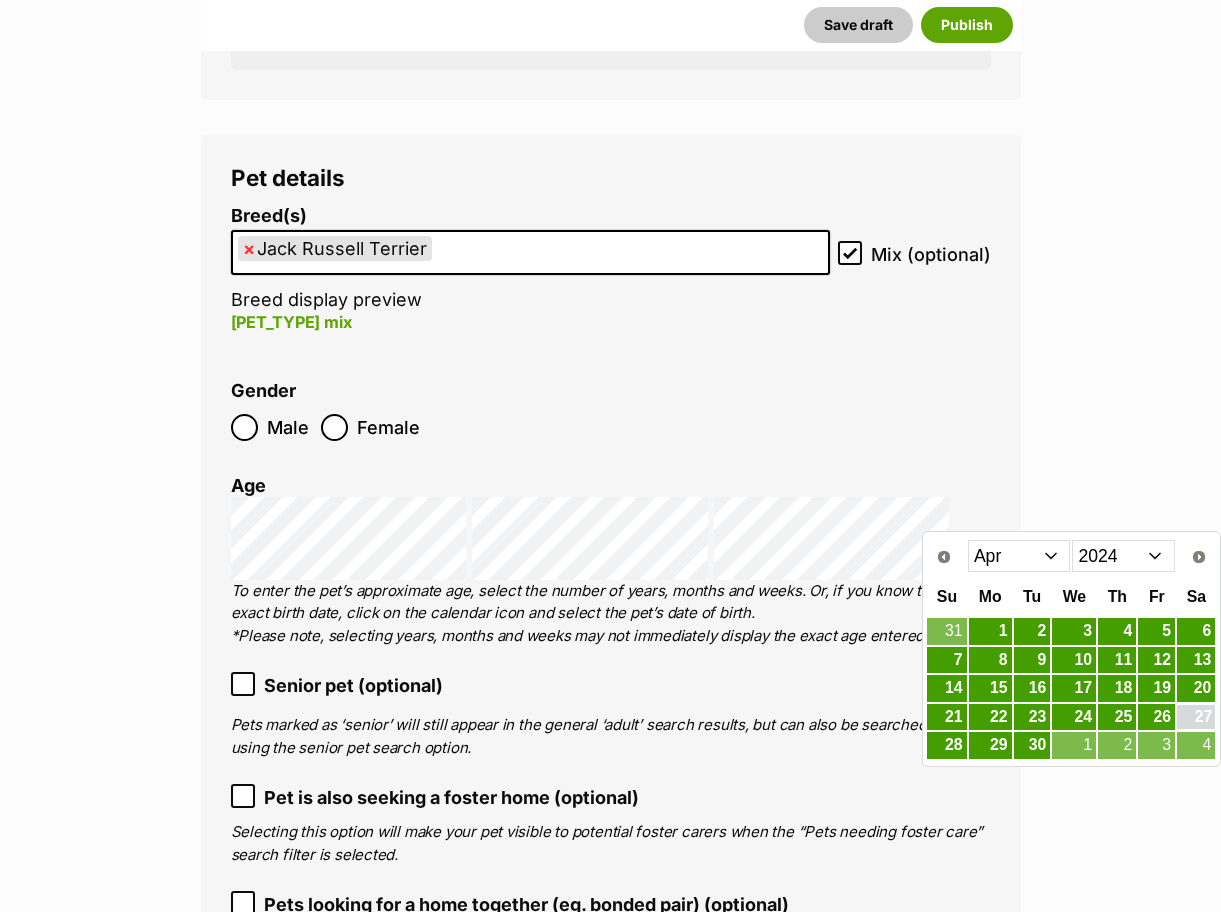 click on "27" at bounding box center (1196, 717) 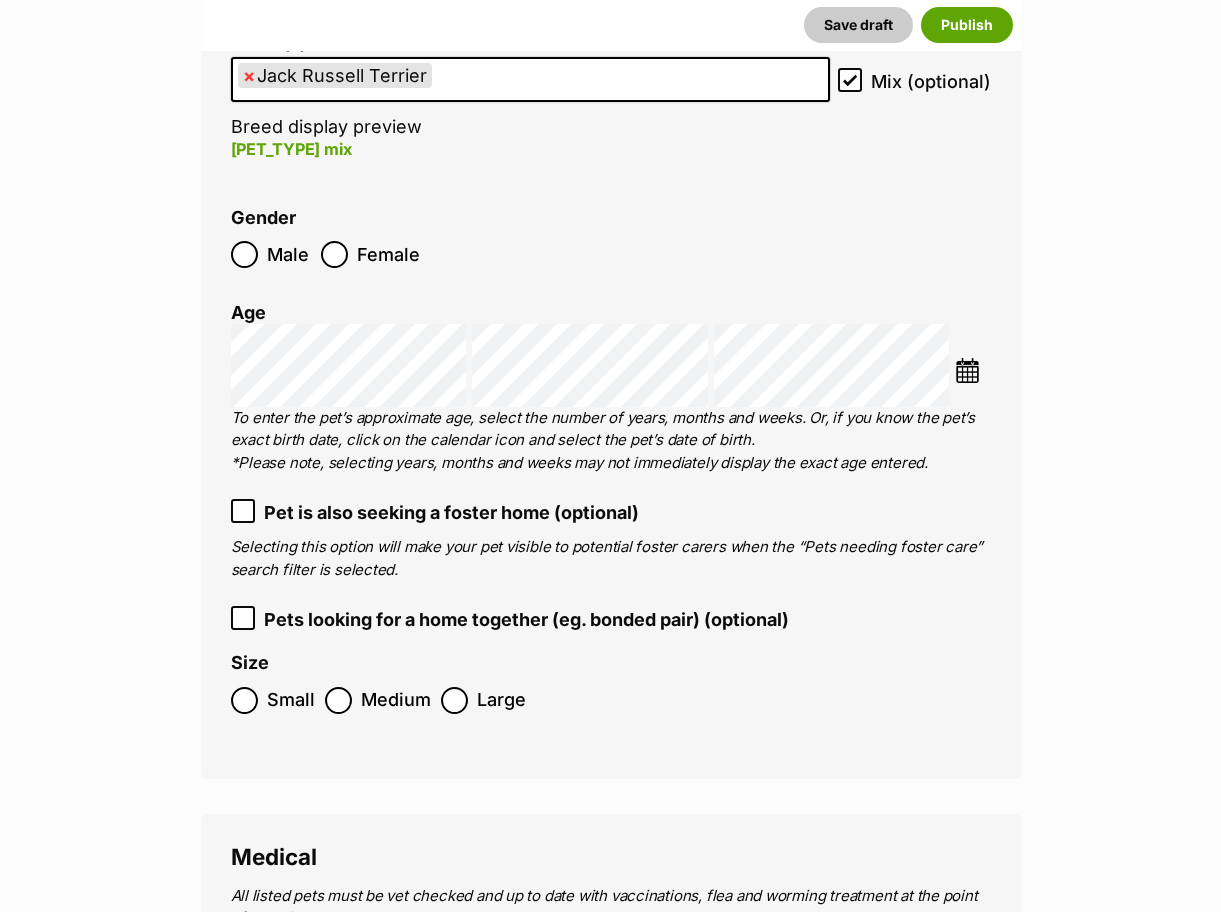 scroll, scrollTop: 3131, scrollLeft: 0, axis: vertical 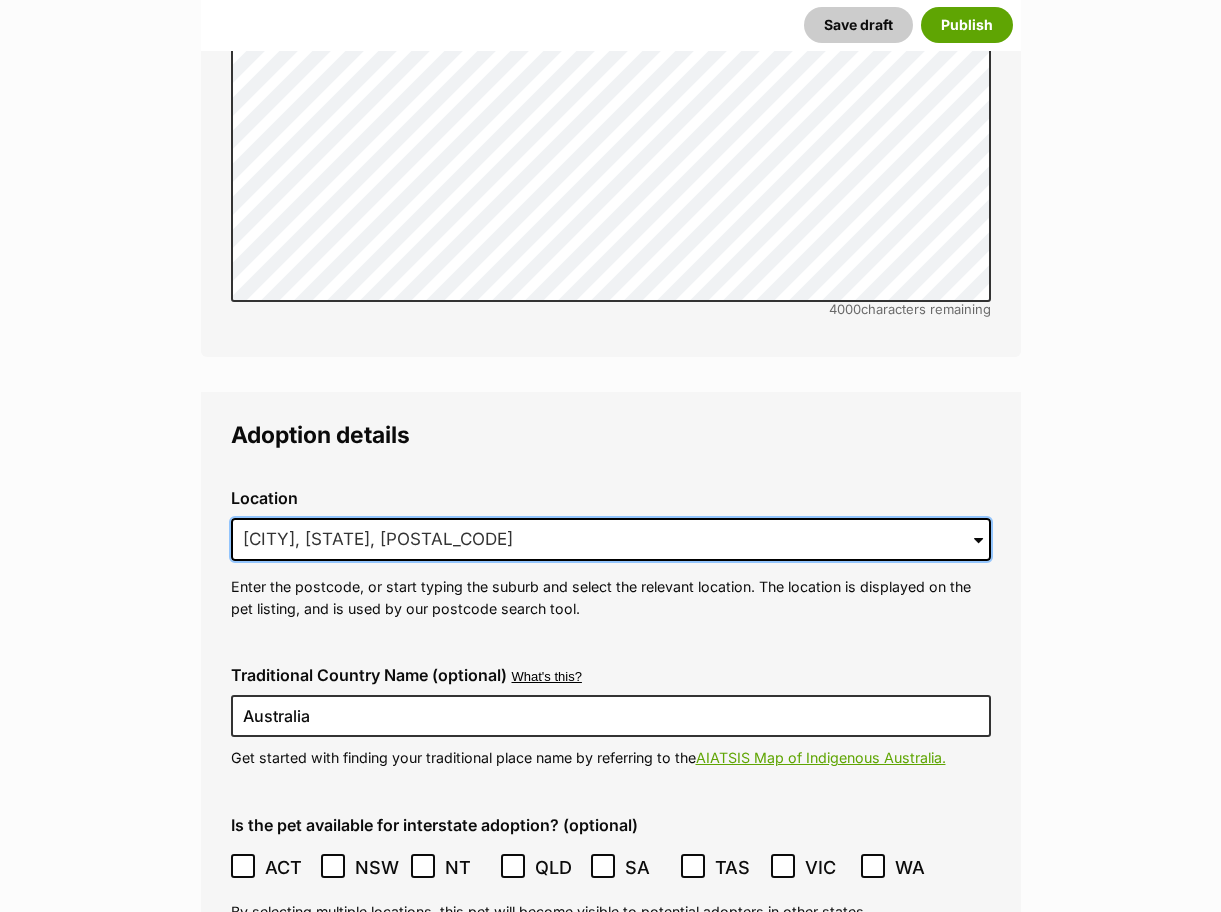 drag, startPoint x: 424, startPoint y: 539, endPoint x: 155, endPoint y: 504, distance: 271.2674 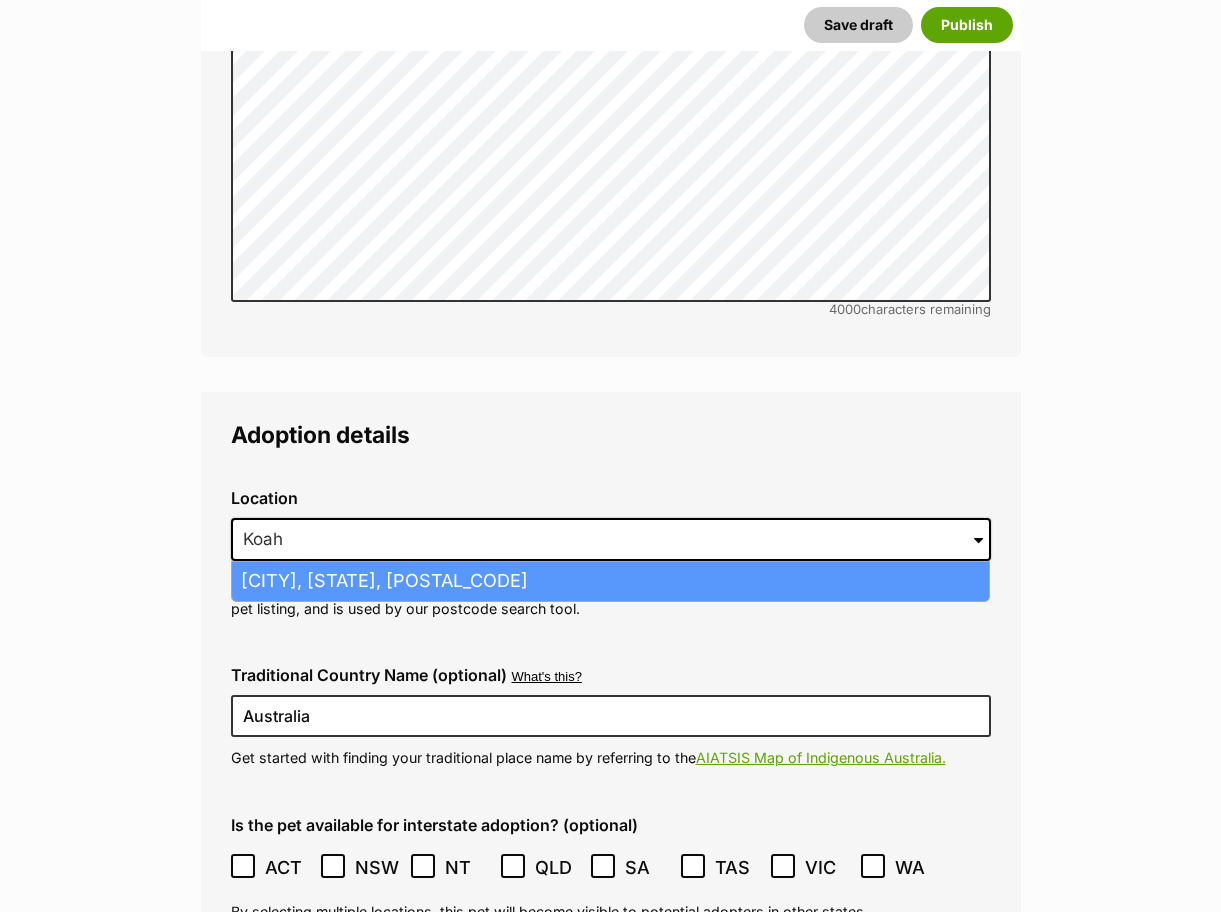 click on "Koah, Queensland, 4881" at bounding box center (610, 581) 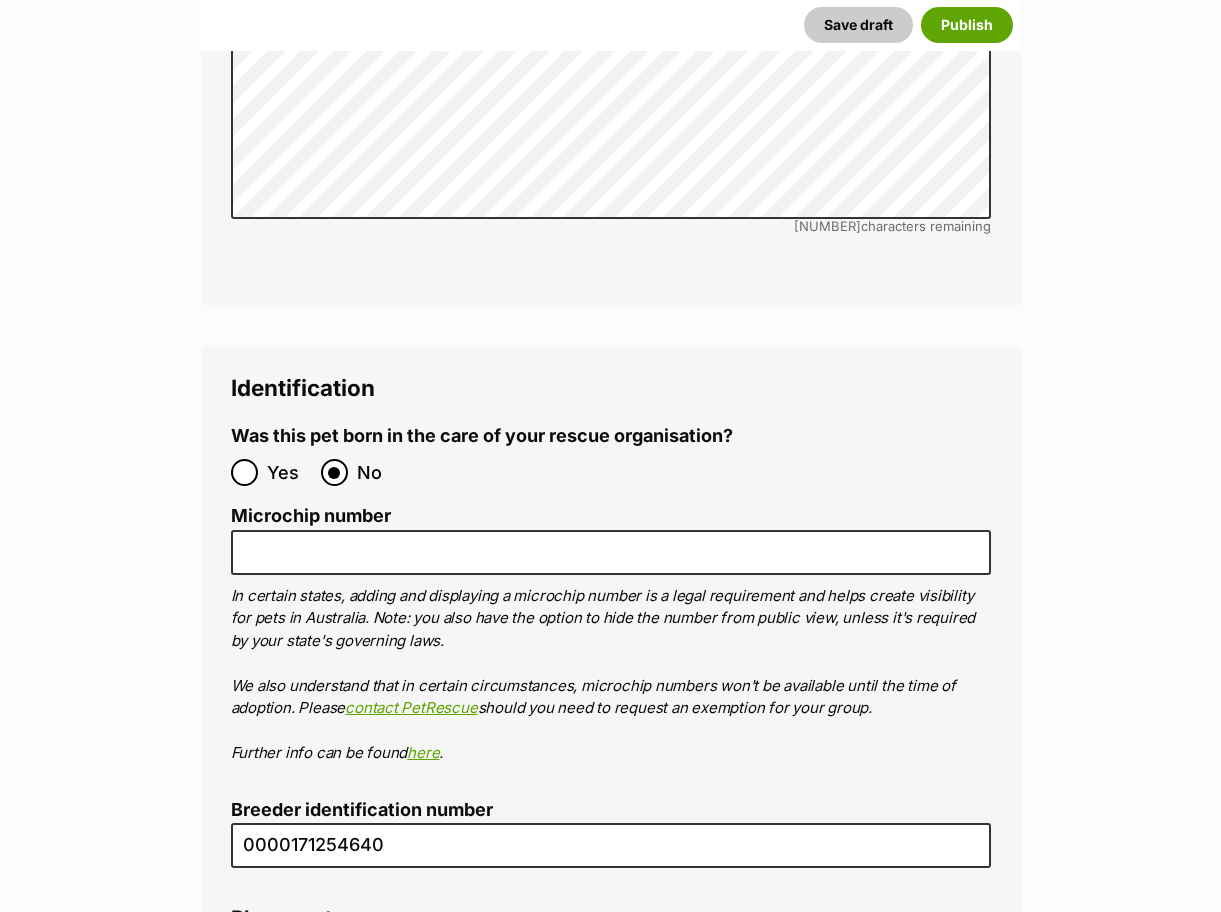 scroll, scrollTop: 6731, scrollLeft: 0, axis: vertical 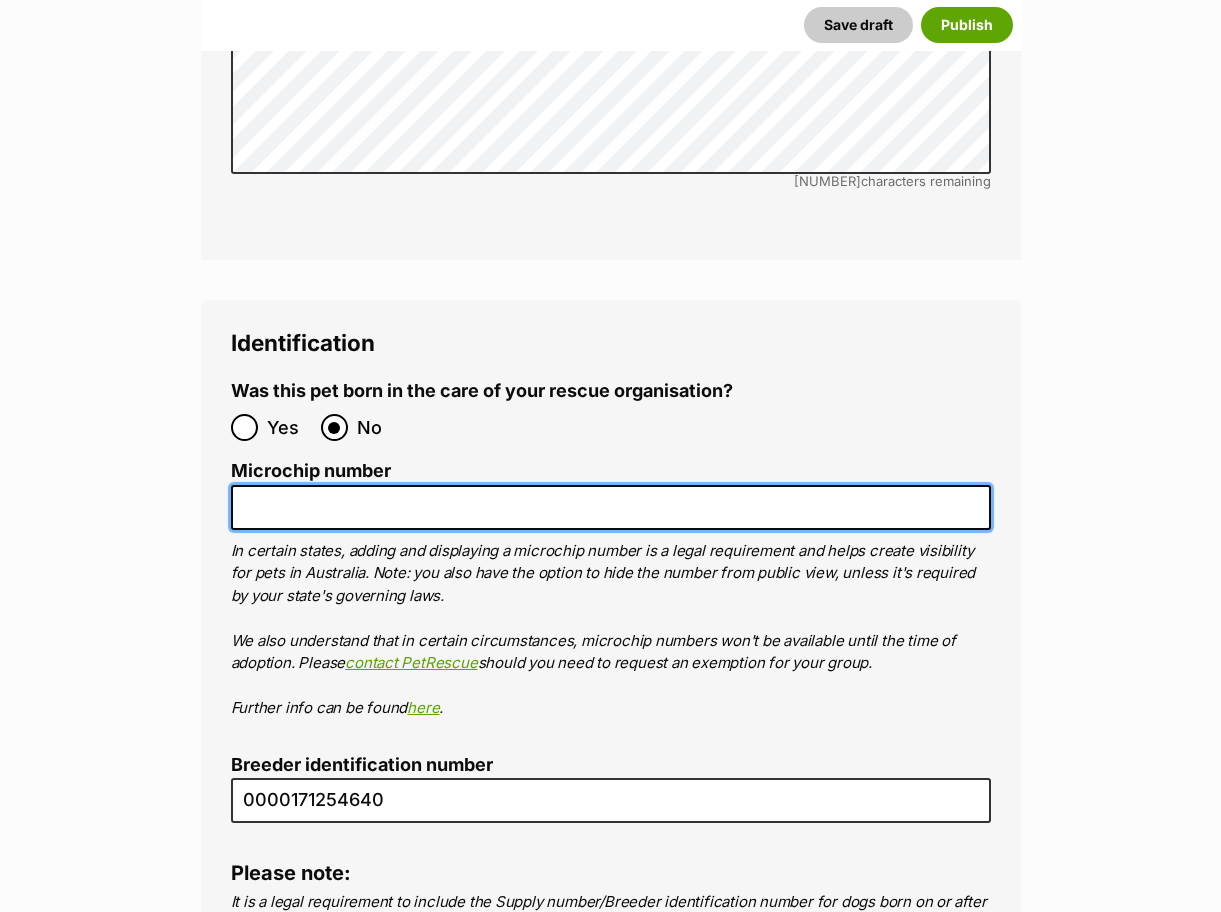 click on "Microchip number" at bounding box center (611, 507) 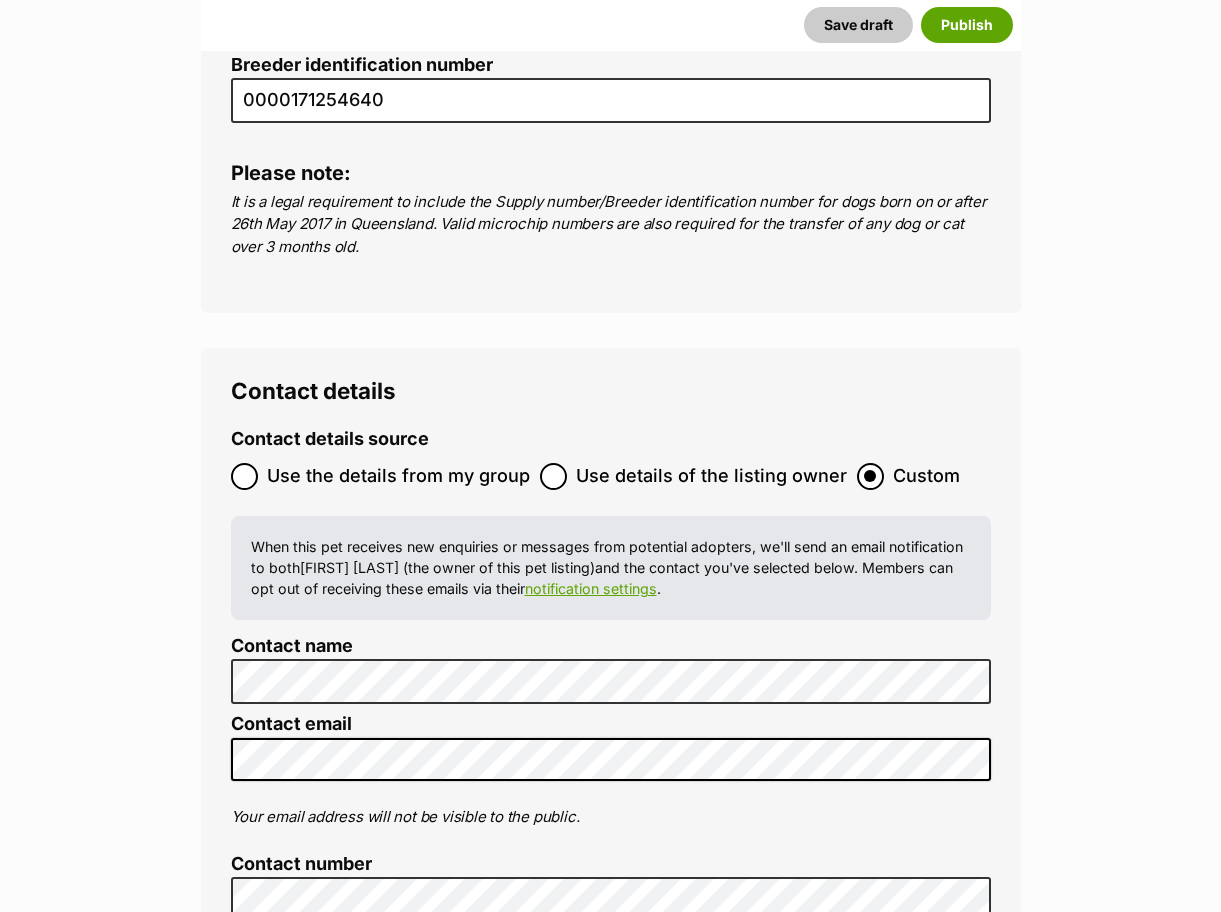 scroll, scrollTop: 7931, scrollLeft: 0, axis: vertical 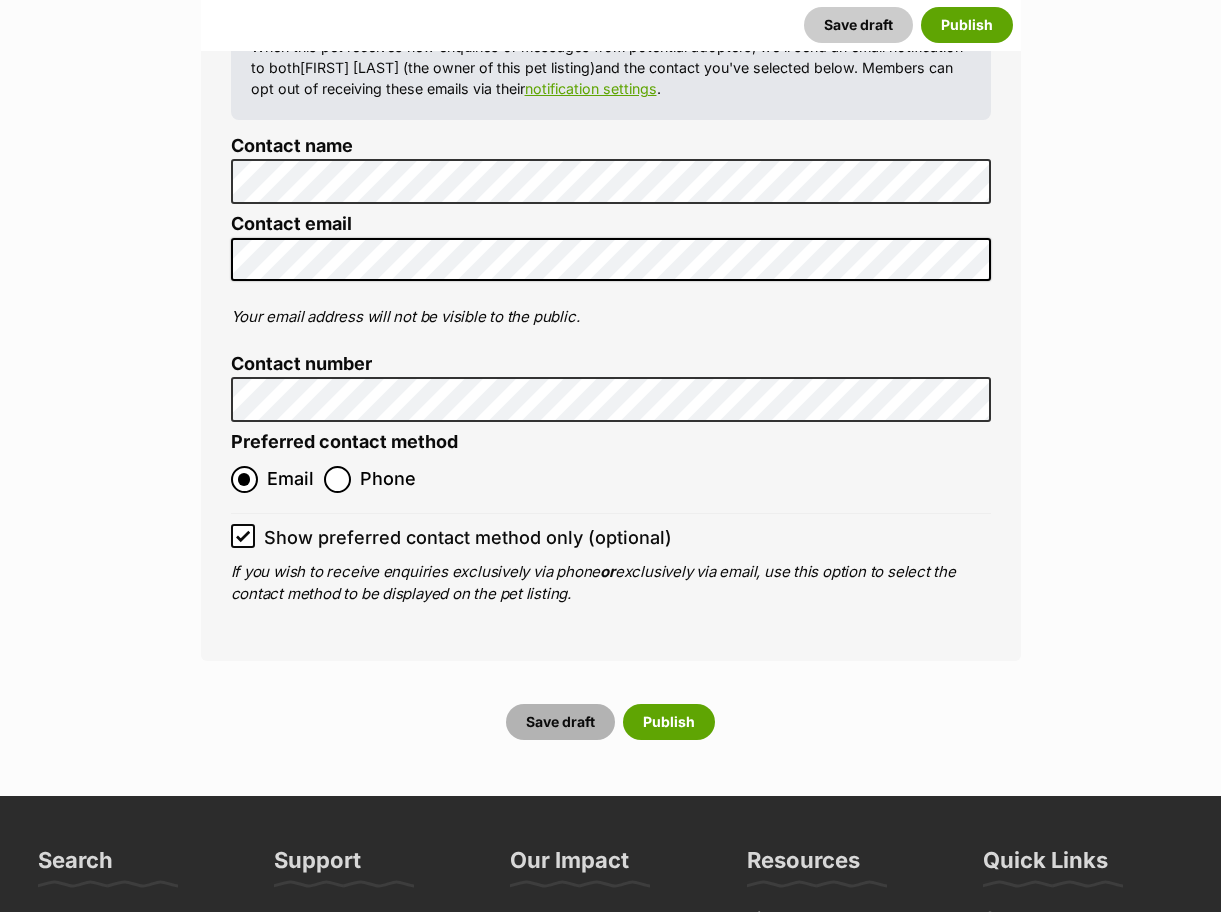 type on "991003003235007" 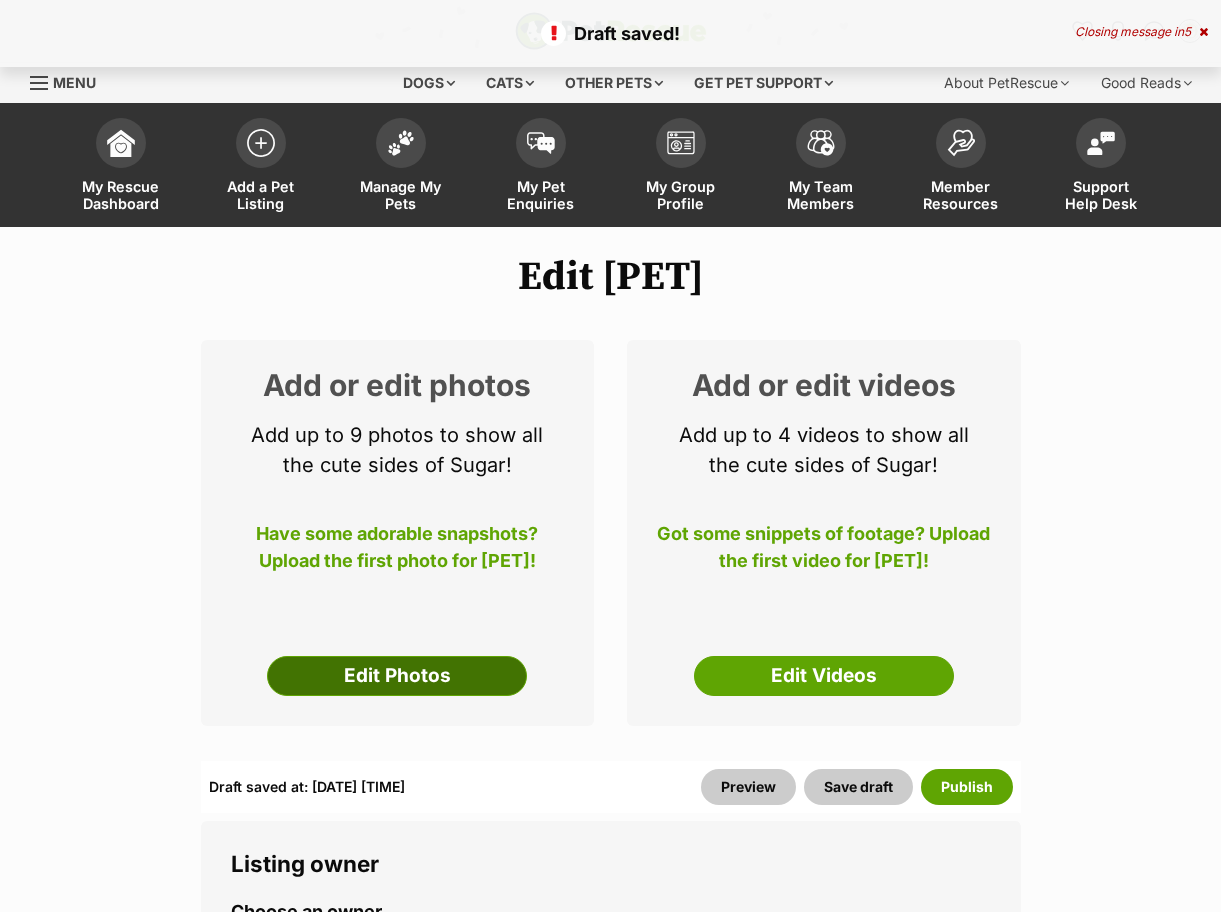 scroll, scrollTop: 0, scrollLeft: 0, axis: both 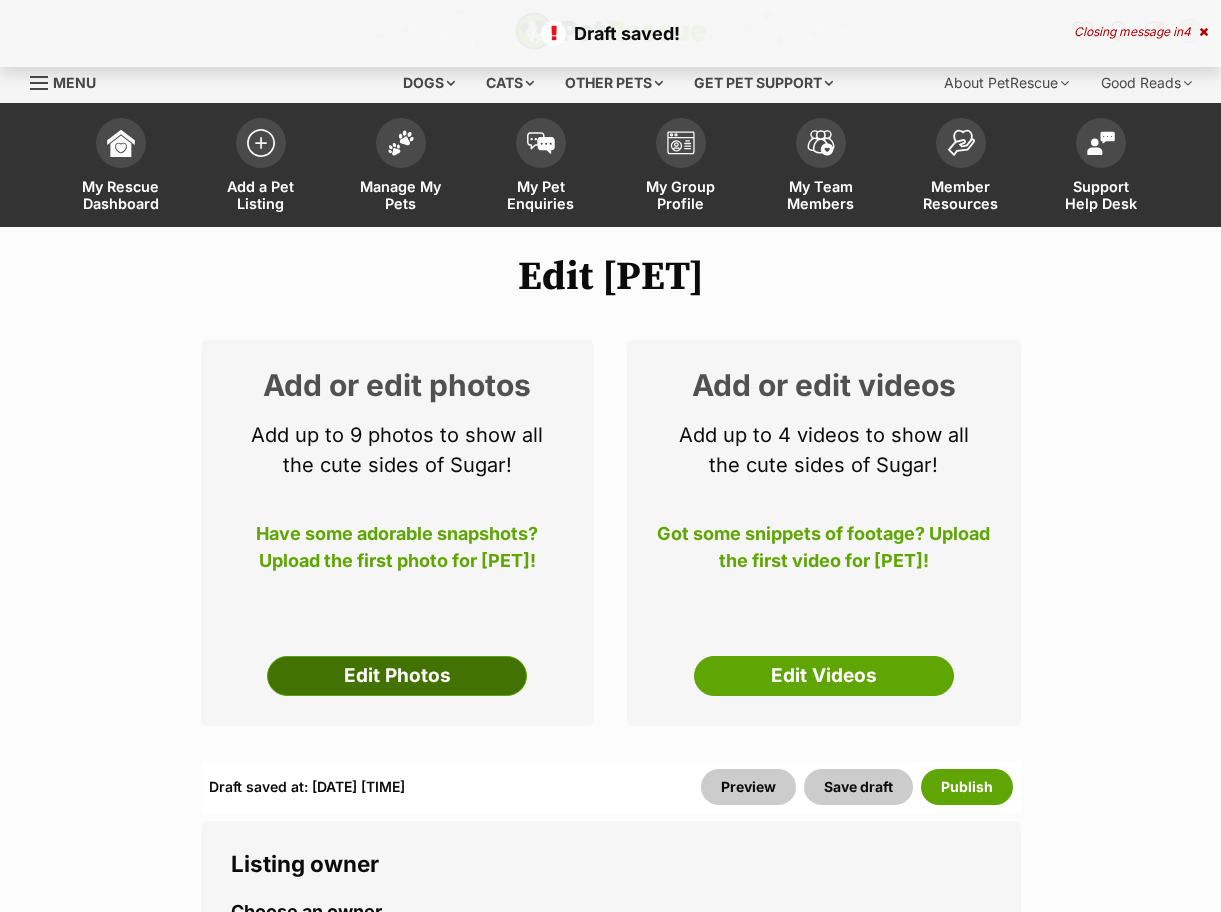 click on "Edit Photos" at bounding box center [397, 676] 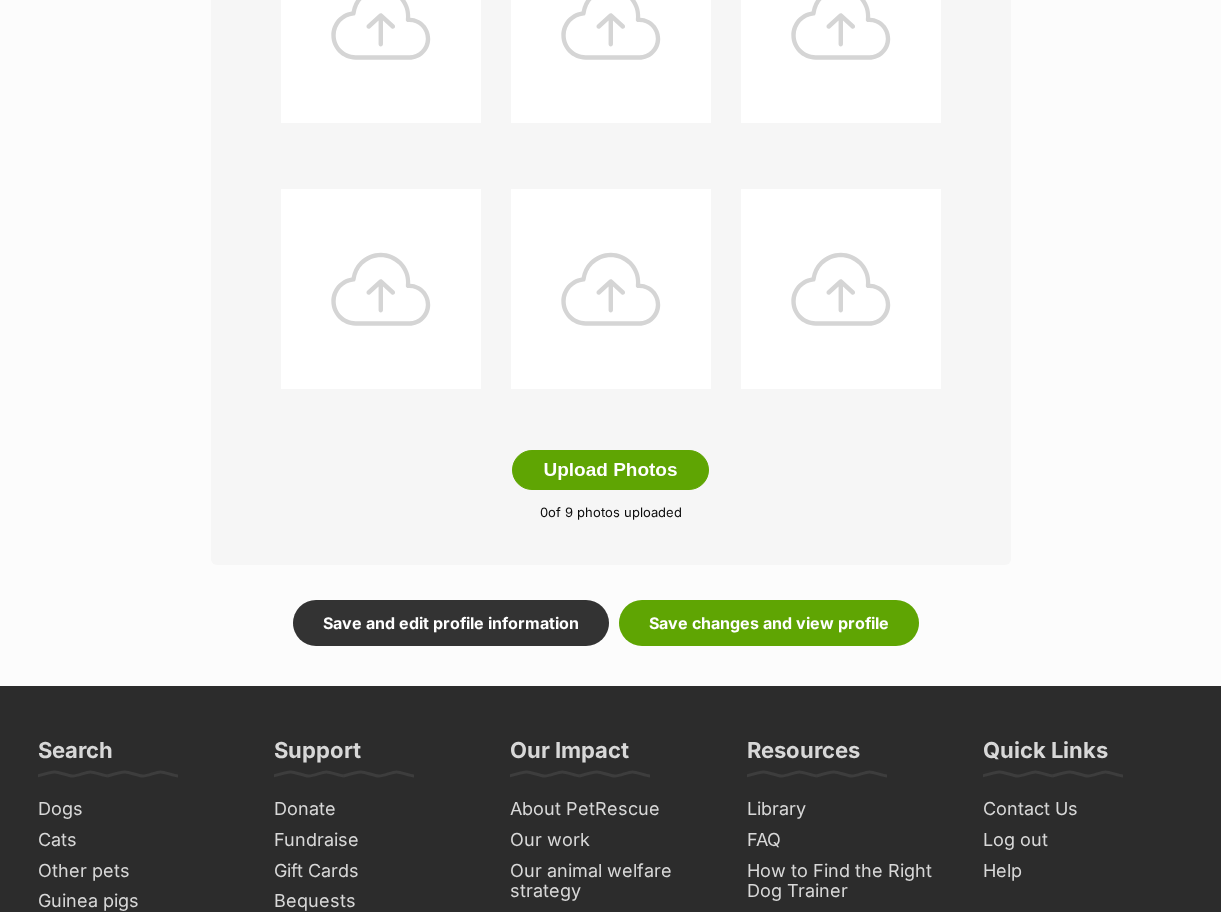 scroll, scrollTop: 900, scrollLeft: 0, axis: vertical 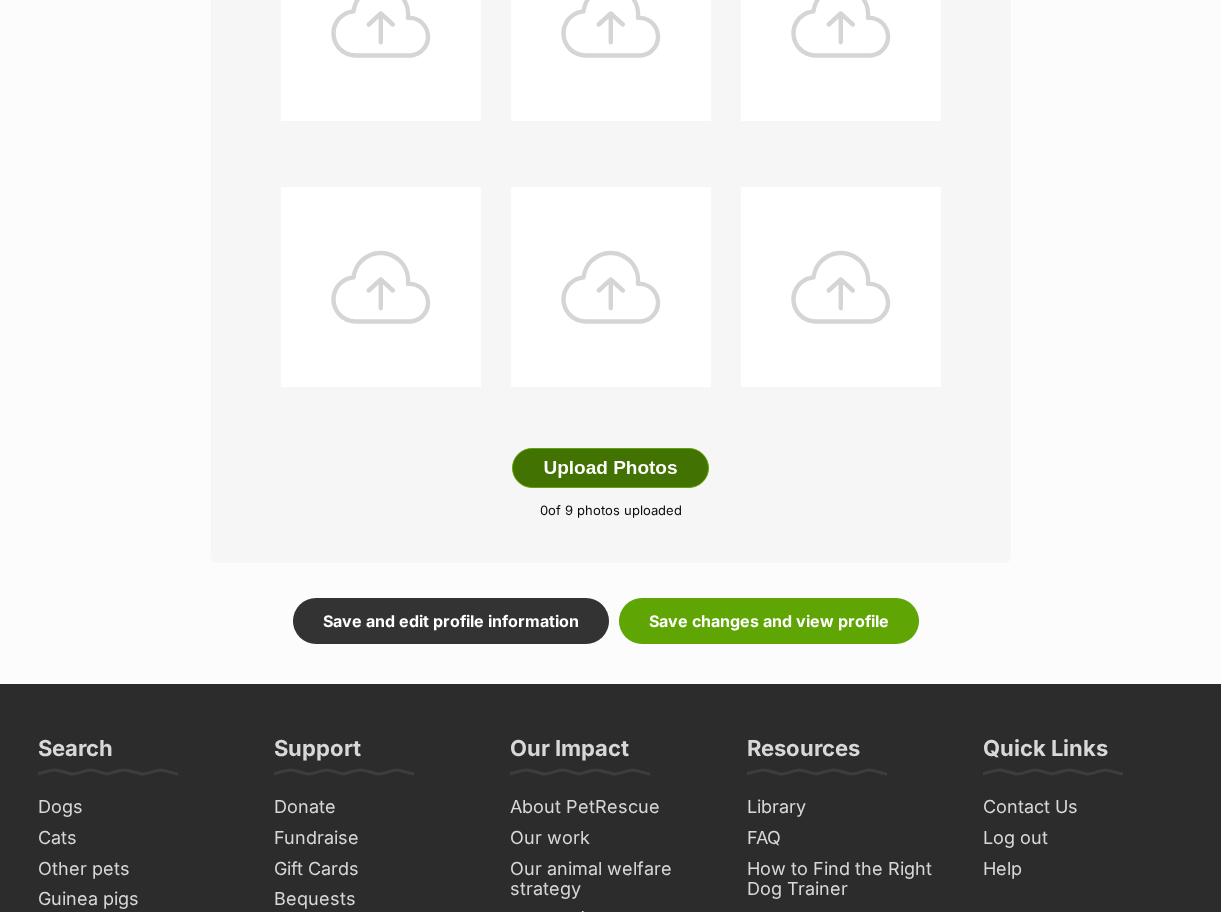 click on "Upload Photos" at bounding box center [610, 468] 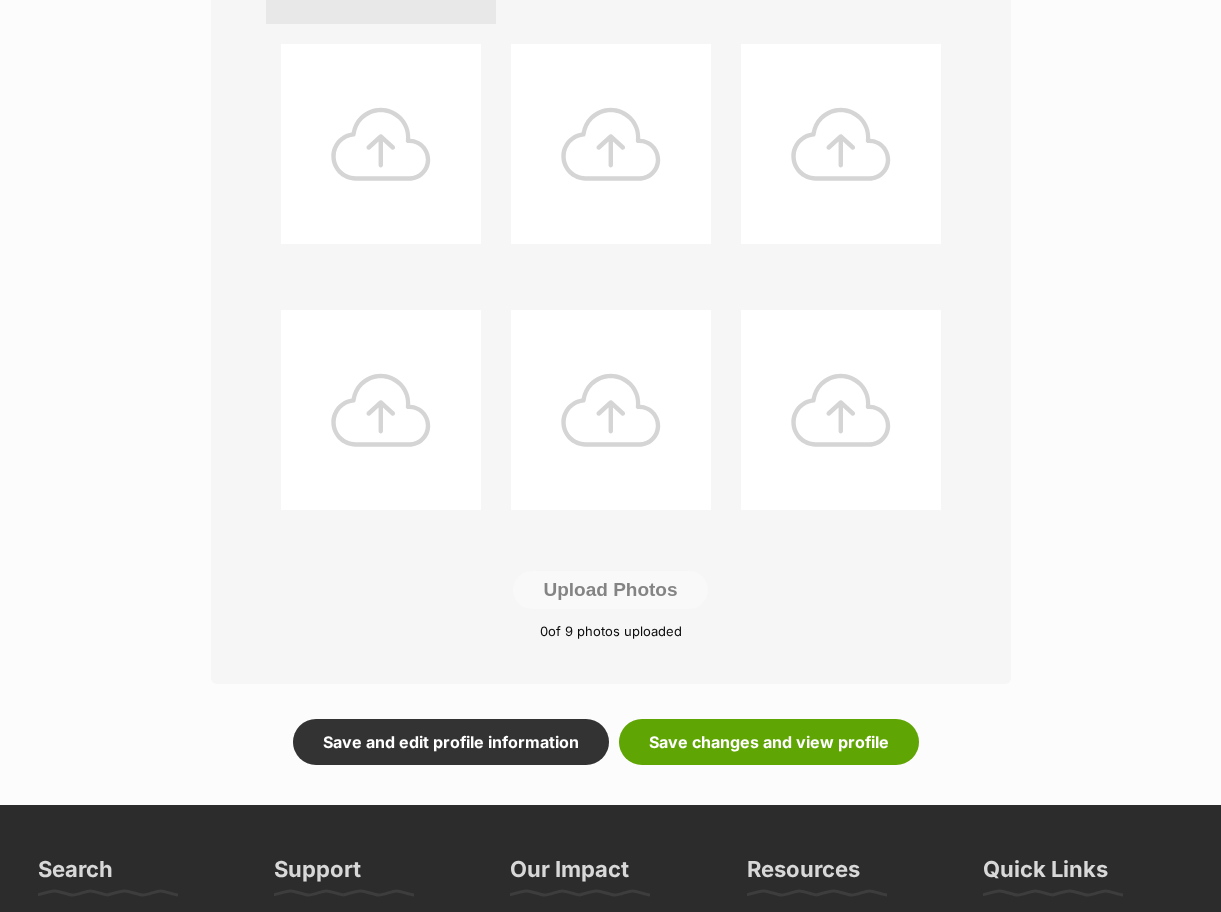 scroll, scrollTop: 500, scrollLeft: 0, axis: vertical 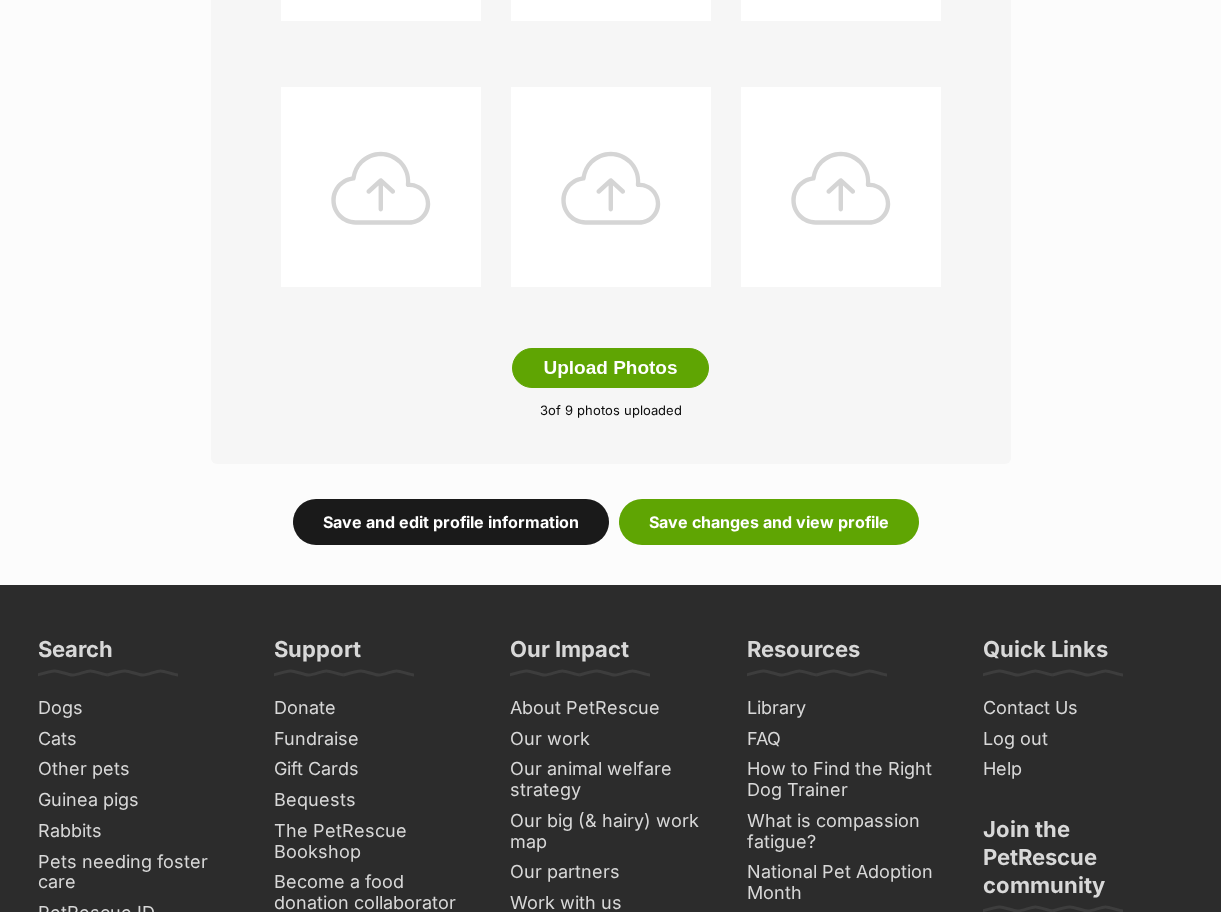 click on "Save and edit profile information" at bounding box center (451, 522) 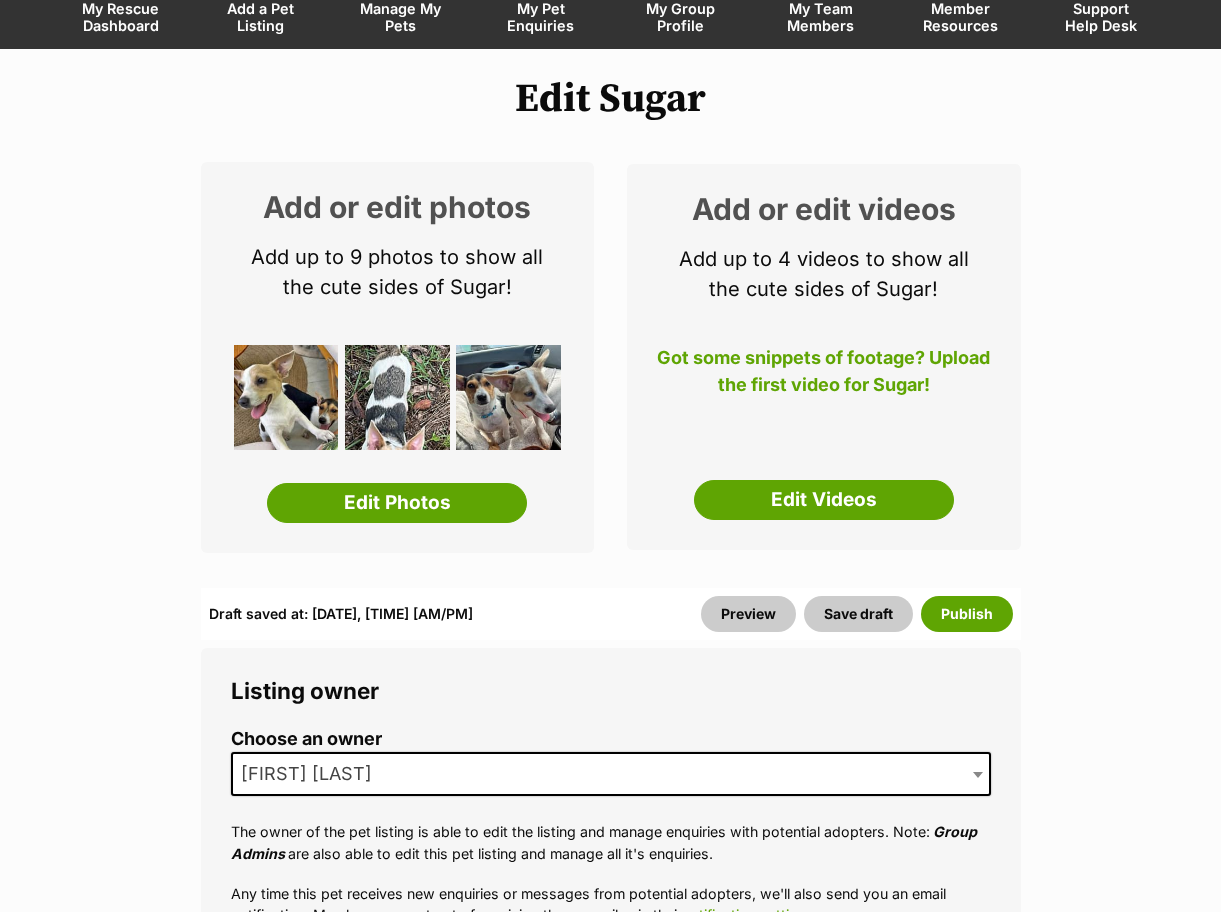 scroll, scrollTop: 200, scrollLeft: 0, axis: vertical 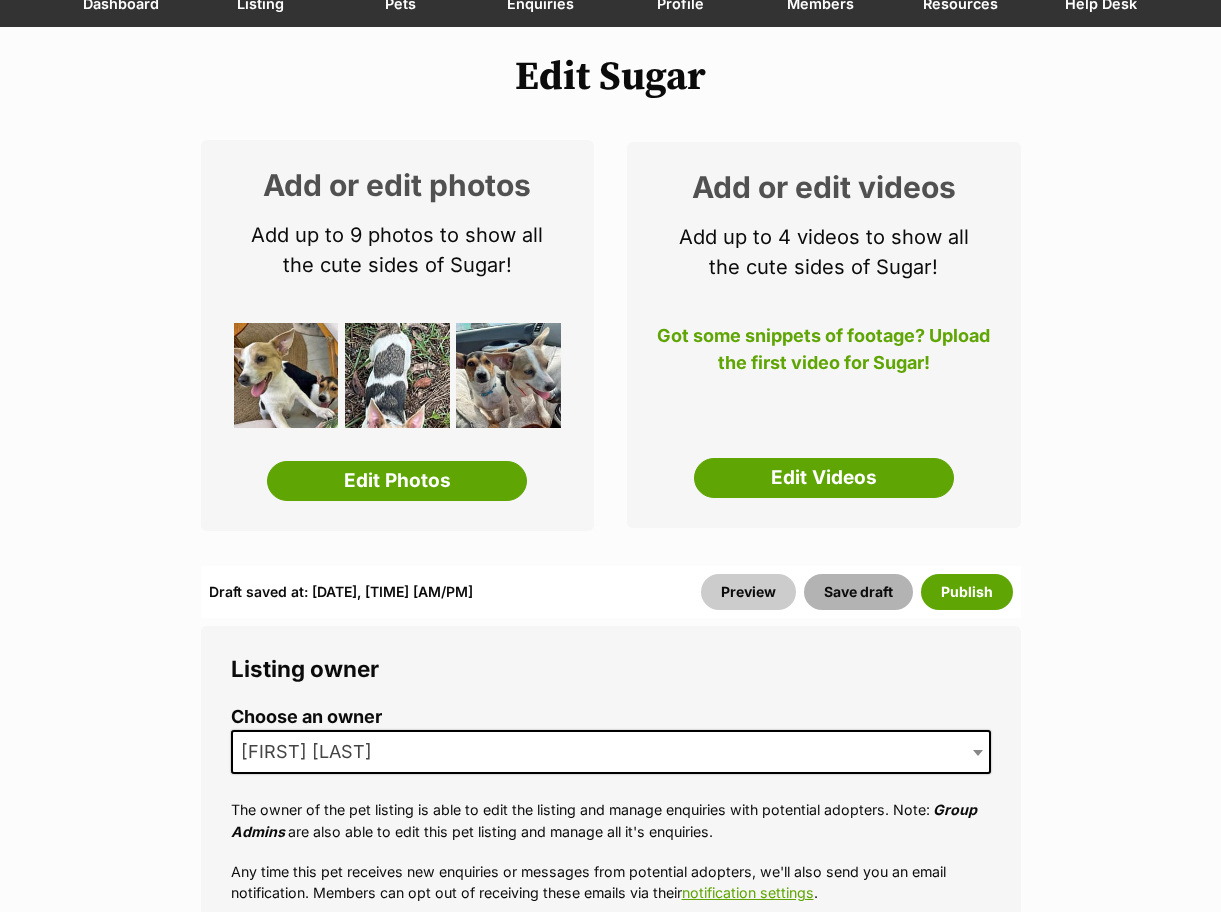 click on "Save draft" at bounding box center [858, 592] 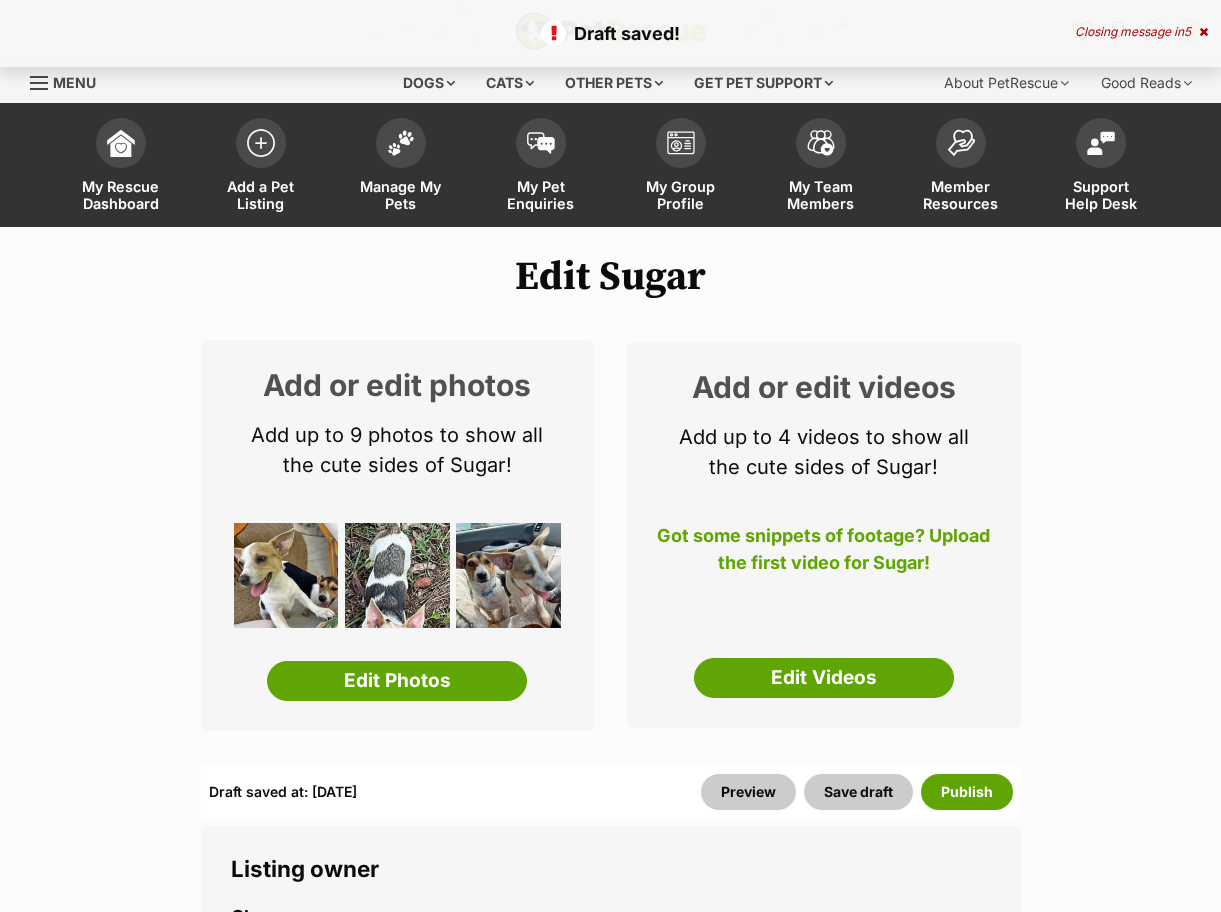 scroll, scrollTop: 0, scrollLeft: 0, axis: both 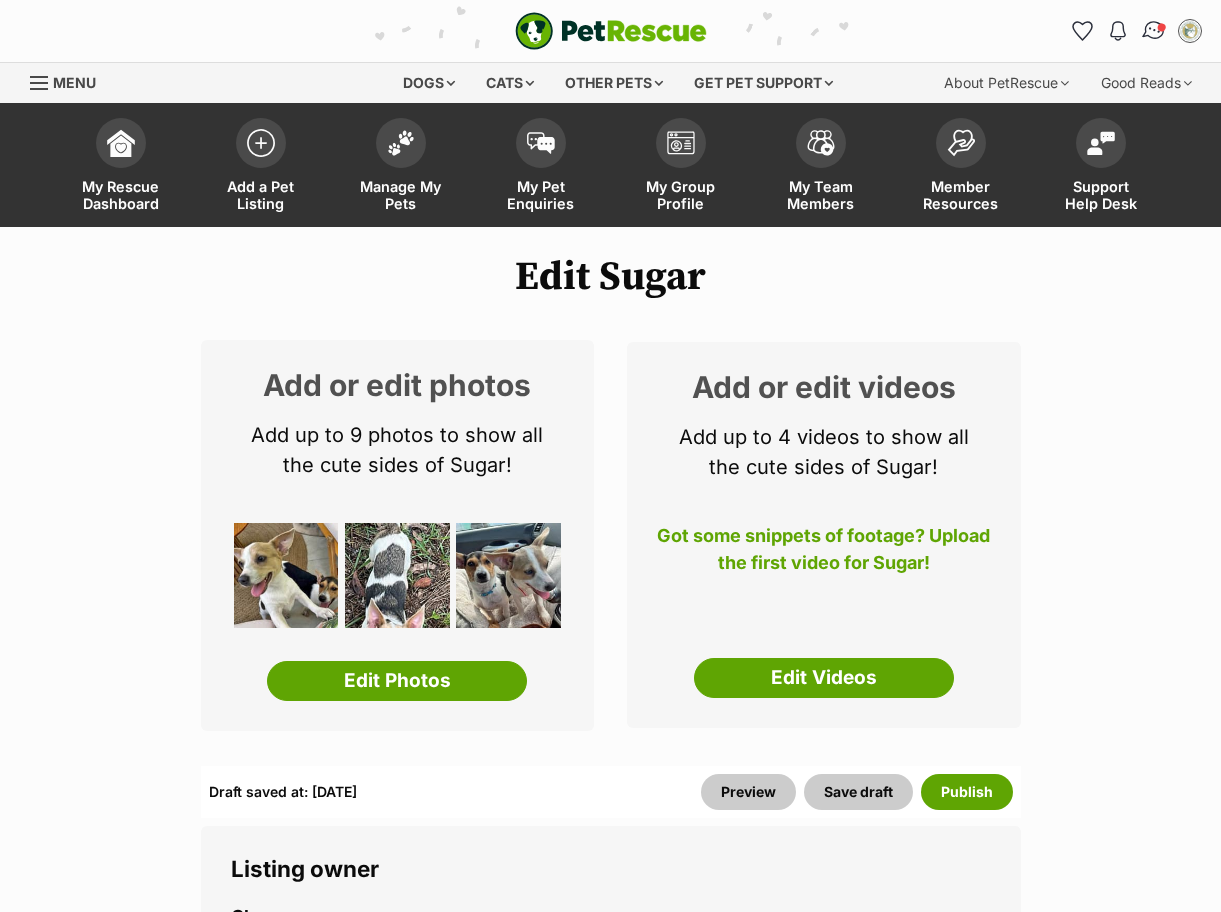 click at bounding box center (1154, 31) 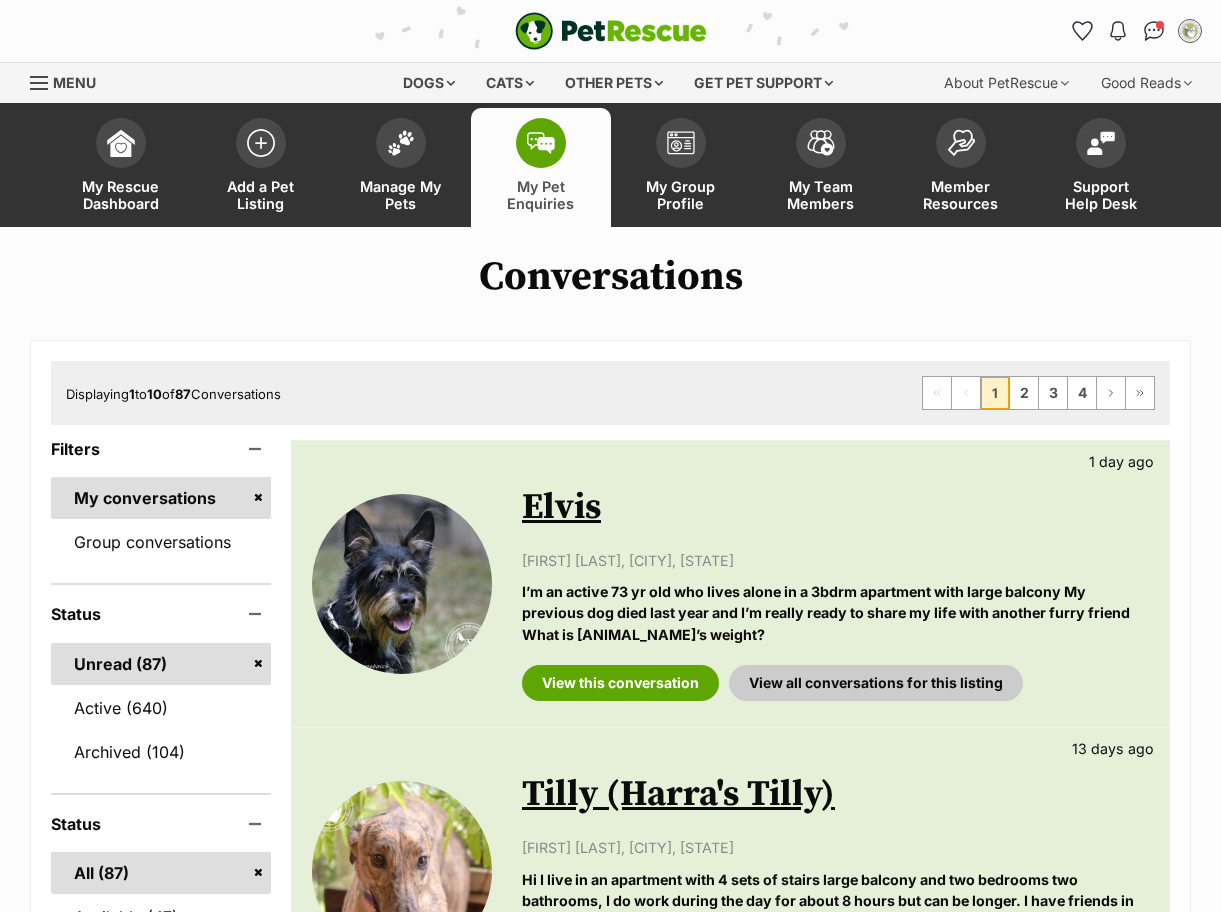 scroll, scrollTop: 0, scrollLeft: 0, axis: both 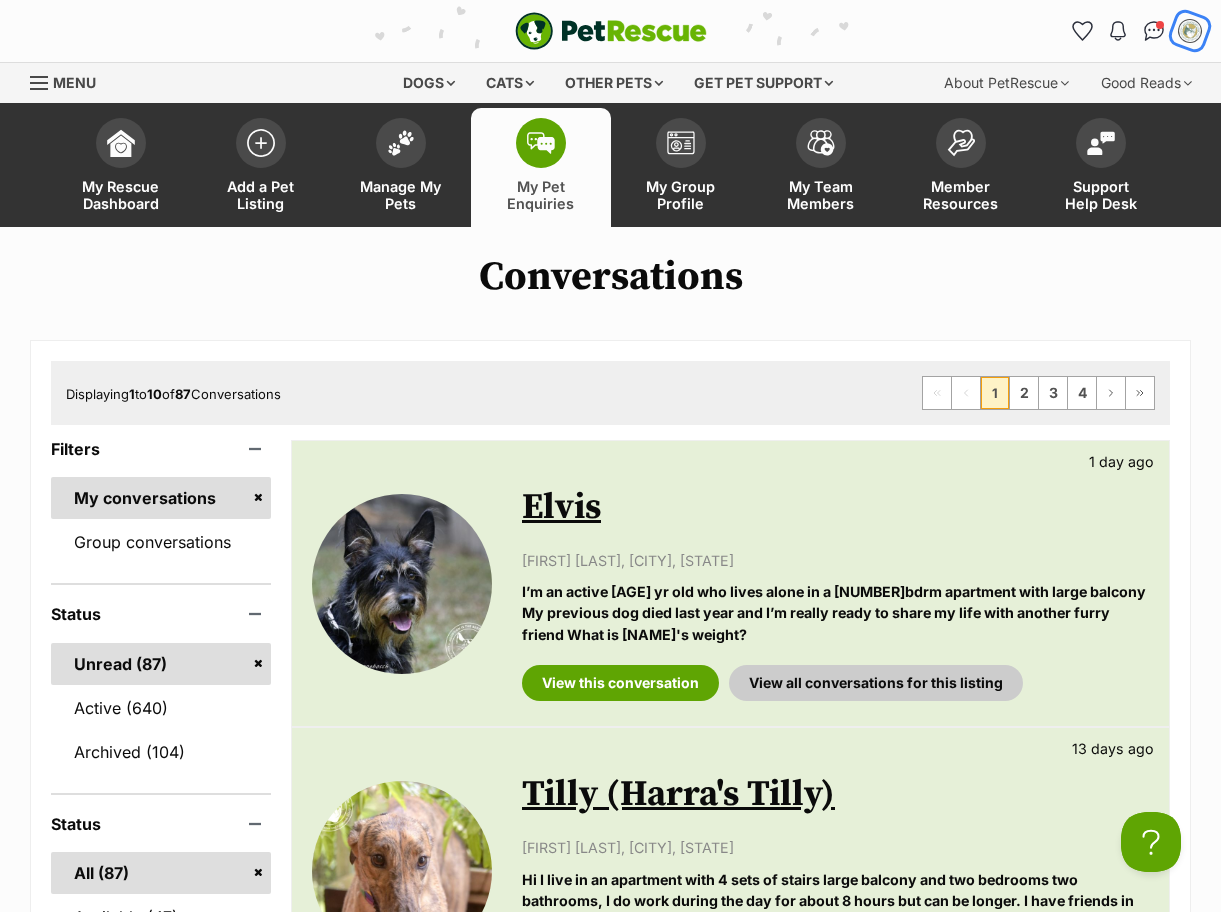 click at bounding box center [1190, 31] 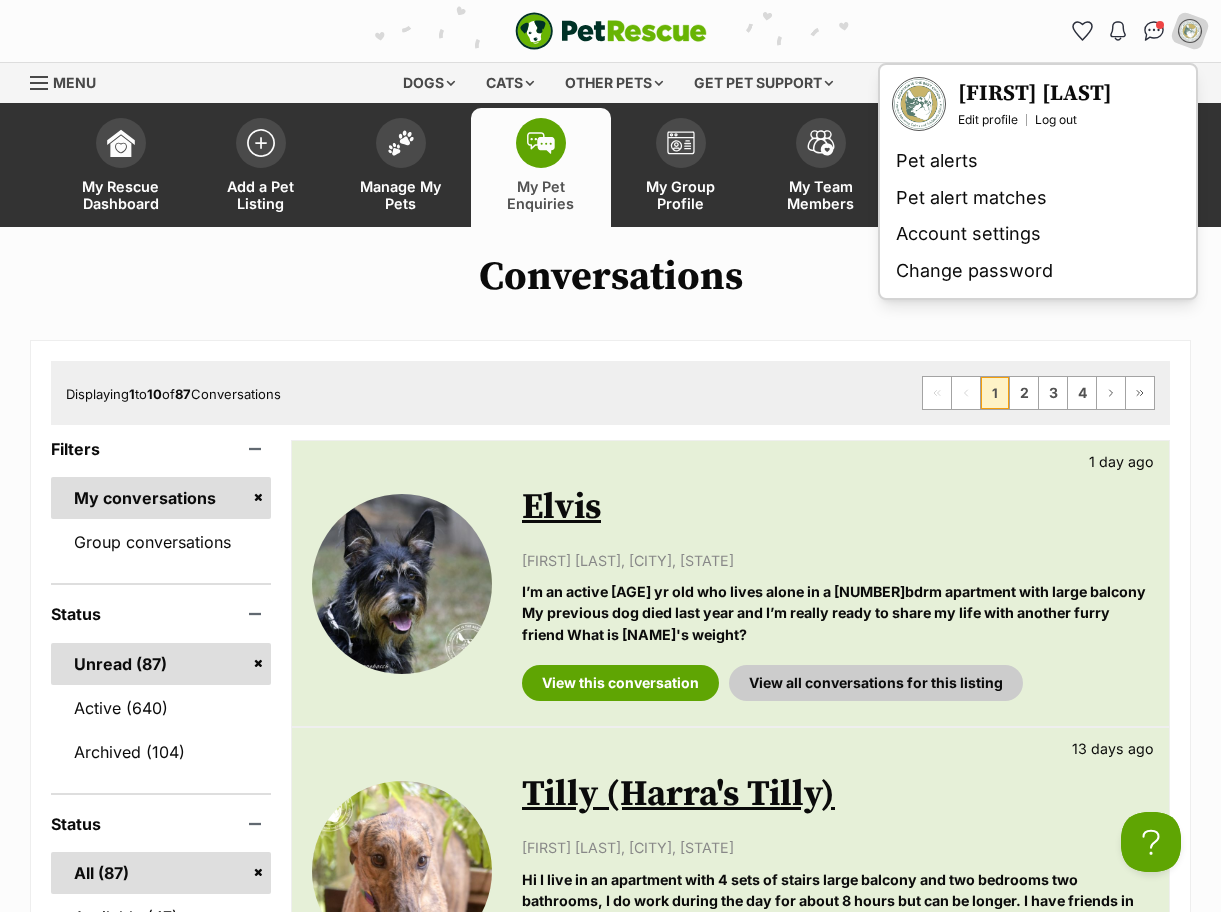 click on "[NUMBER]
Read
Check out our new members article -  We've updated PetRescue Terms of Use, Pet Listing Rules and Membership Code
[NUMBER]
[AGE]
Check out our new members article -  New feature: Draft mode 📣
[NUMBER]
[AGE]
Check out our new members article -  PSA: A technical issue is affecting some system emails
[NUMBER]
[AGE]
Check out our new members article -  🚨 Attention: Phishing Scam Alert 🚨
[NUMBER]
[AGE]
Check out our new members article -  New photo requirements for PetRescue listings
[NUMBER]
[AGE]
Check out our new members article -  Australia's first parvovirus detection website
[NUMBER]
[AGE]
Check out our new members article -   Save time and bulk message enquirers when your pet is on hold!
[NUMBER]
[AGE]
[NUMBER]" at bounding box center (1007, 31) 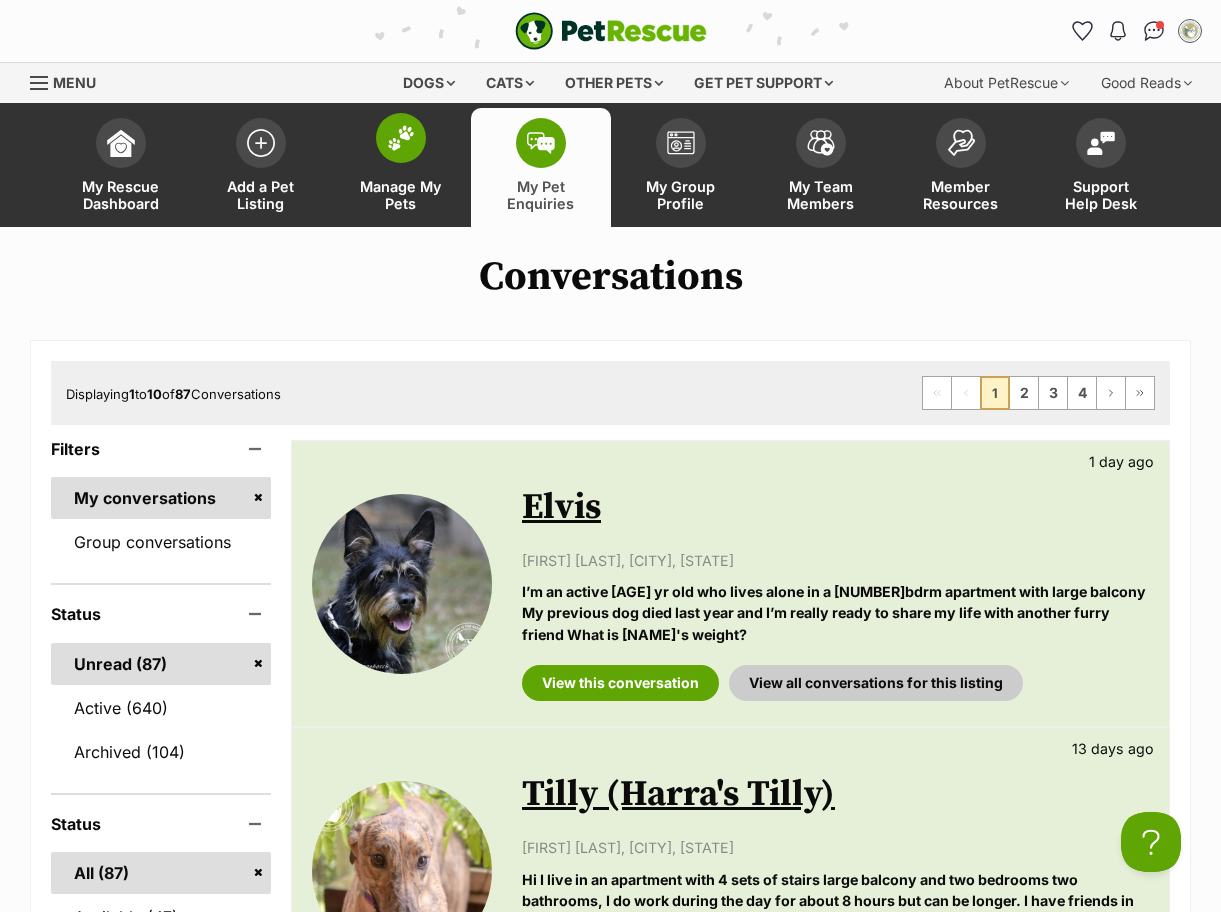 click at bounding box center (401, 138) 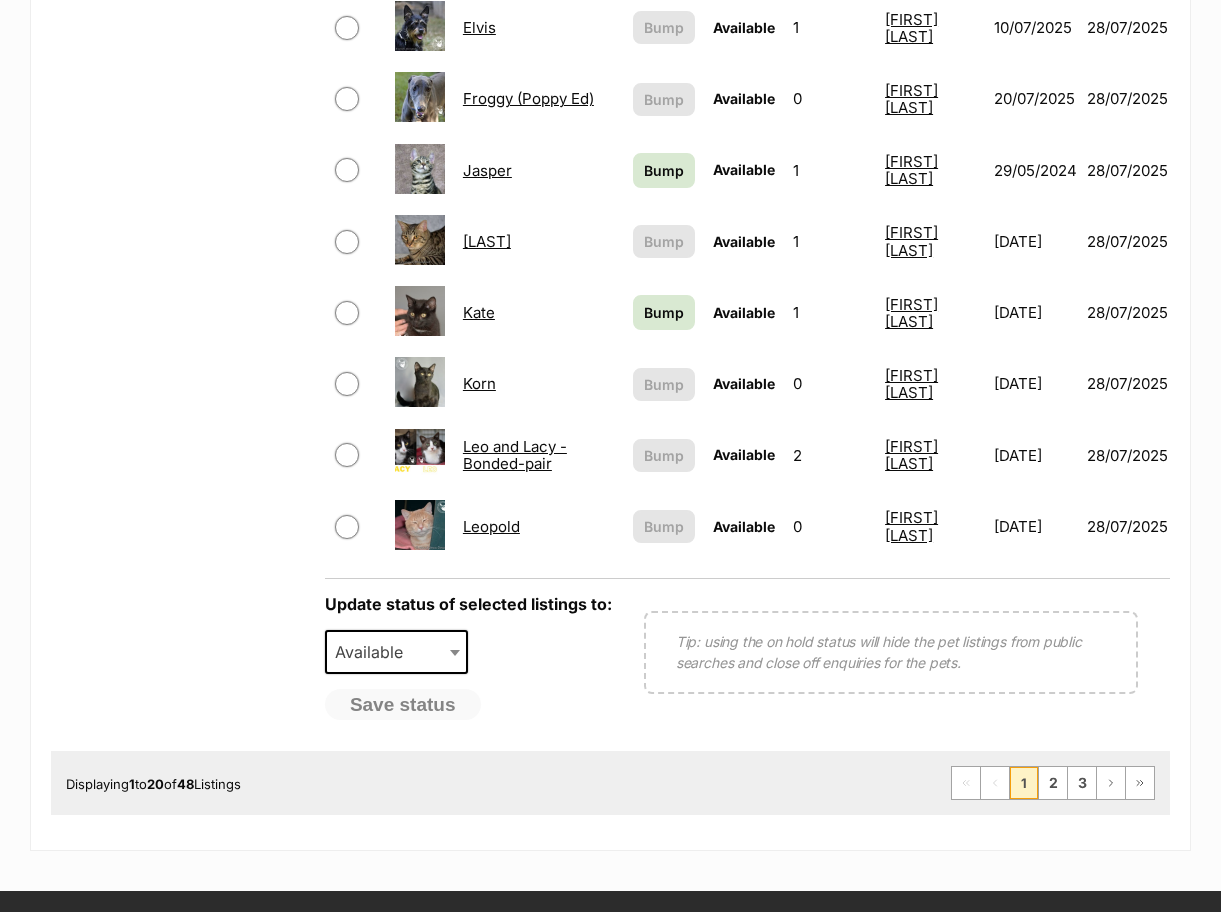 scroll, scrollTop: 1400, scrollLeft: 0, axis: vertical 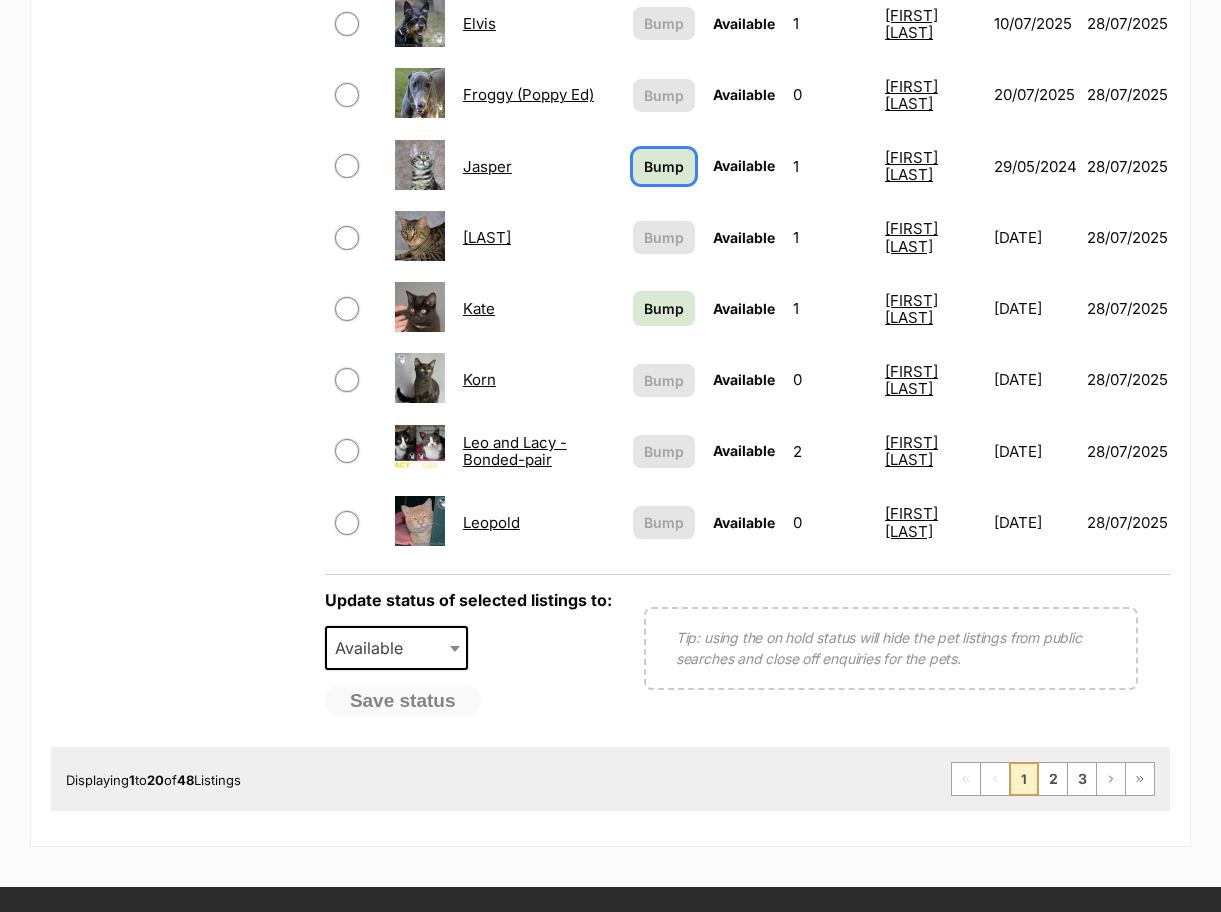 click on "Bump" at bounding box center [664, 166] 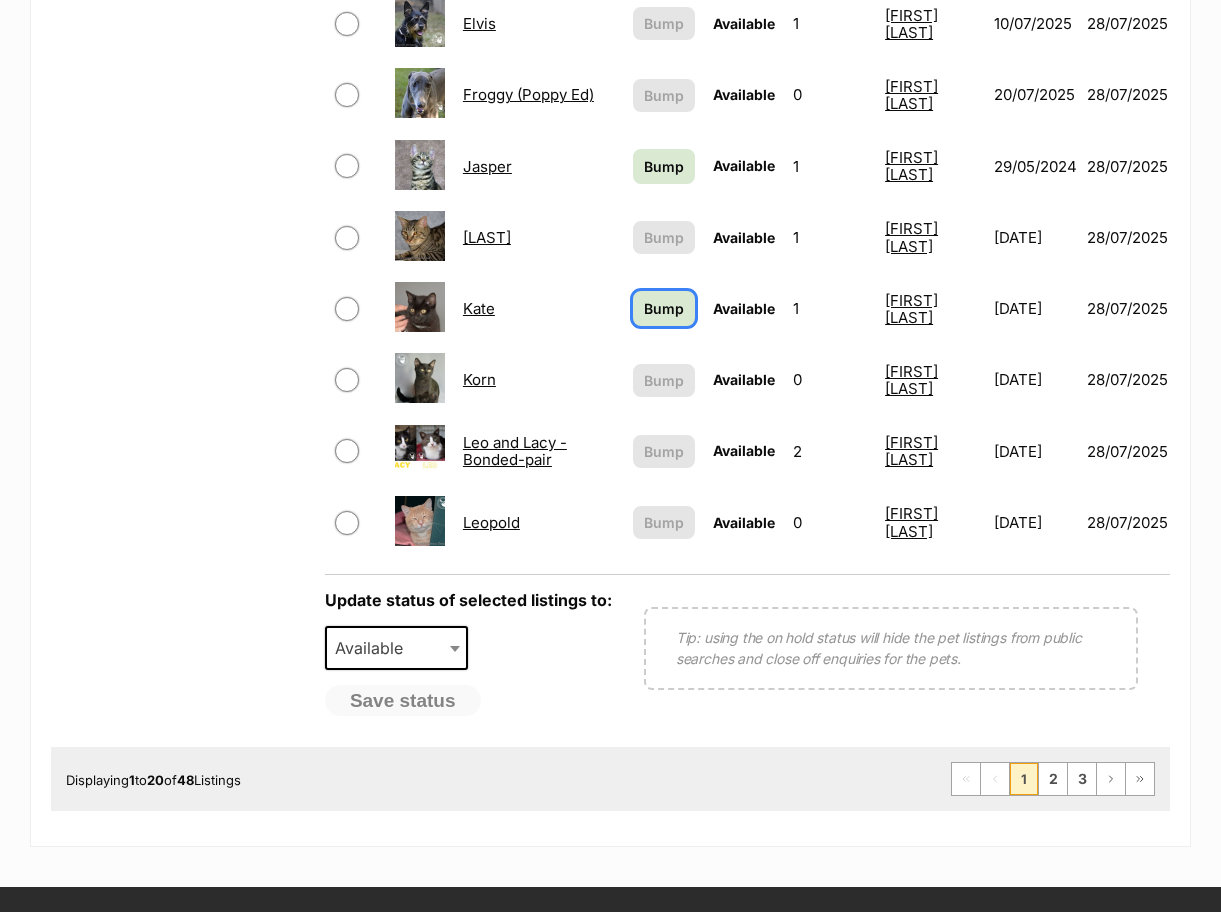 click on "Bump" at bounding box center [664, 308] 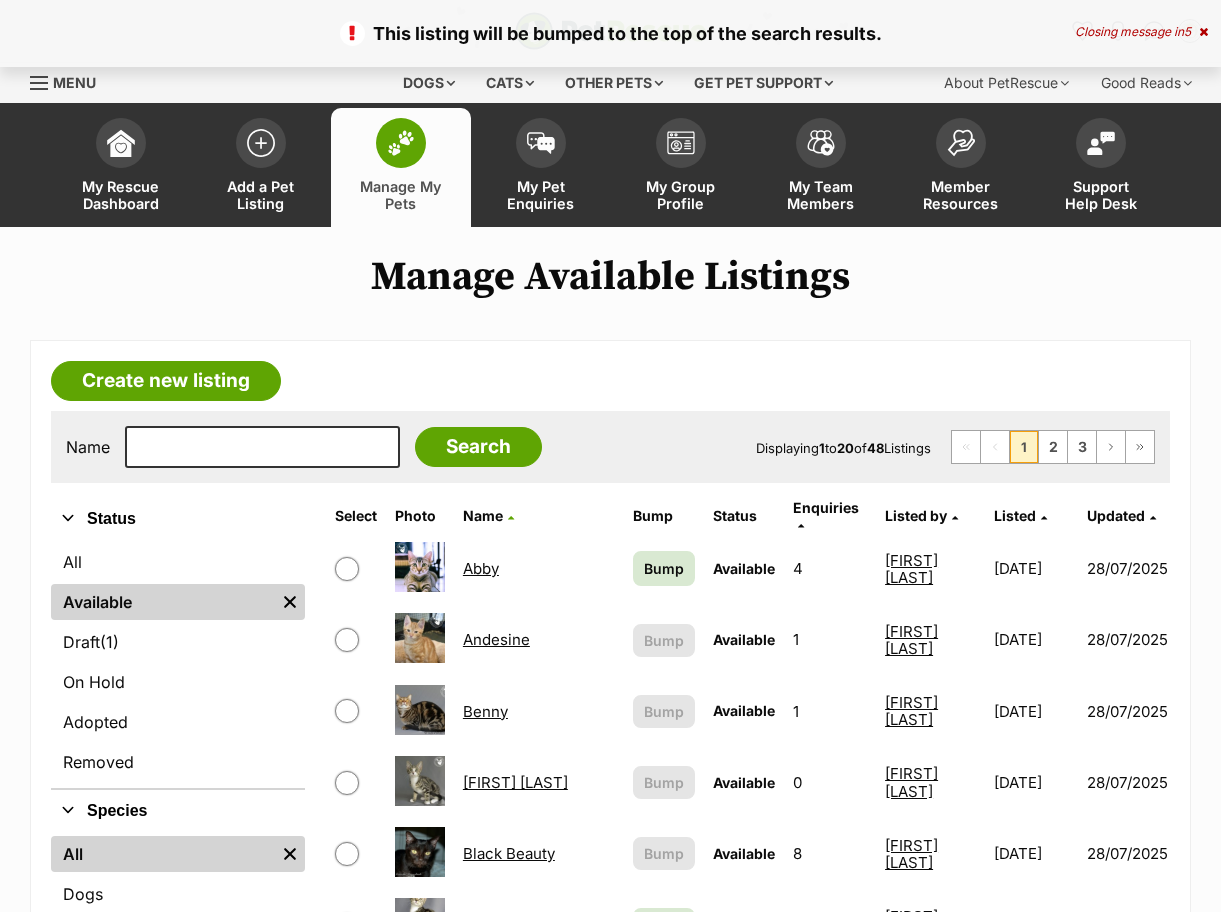 scroll, scrollTop: 0, scrollLeft: 0, axis: both 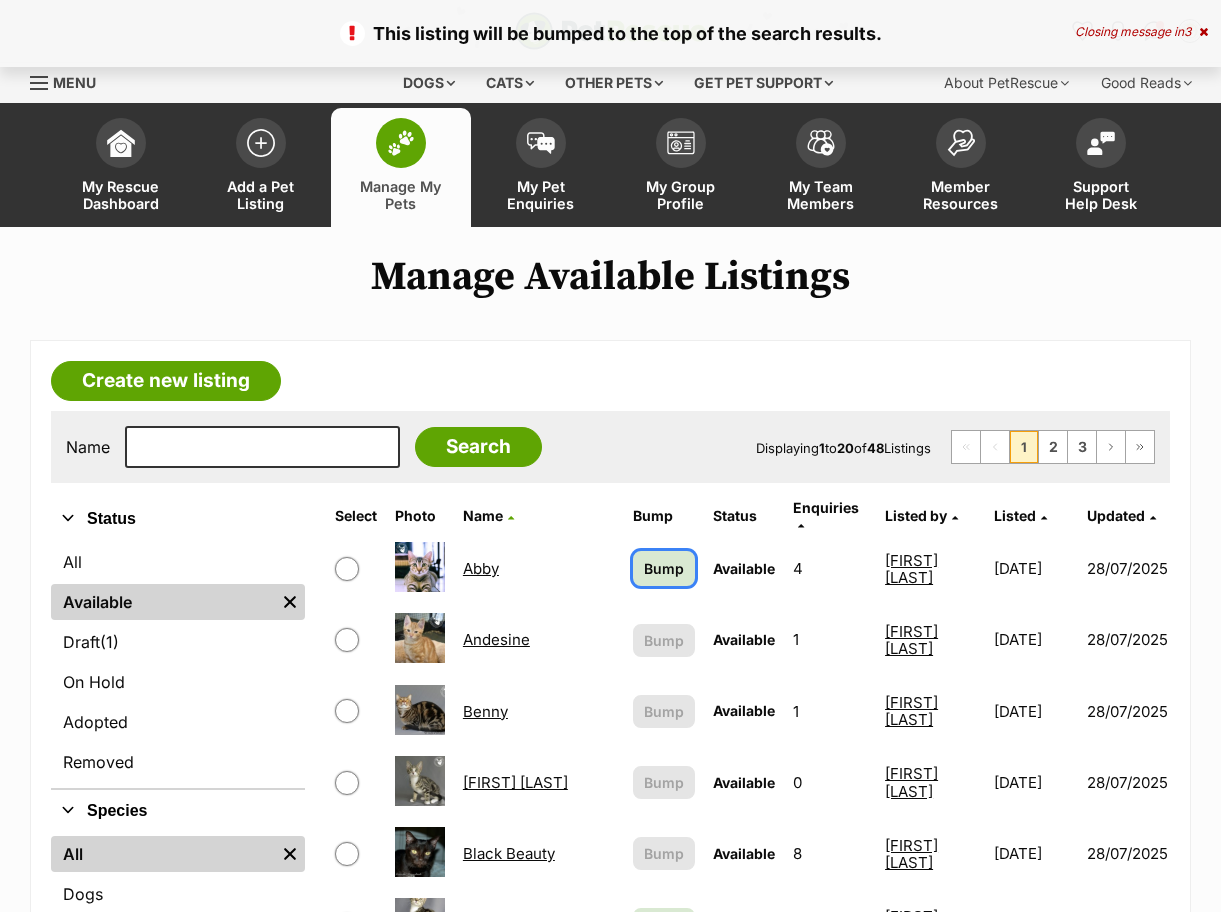 click on "Bump" at bounding box center [664, 568] 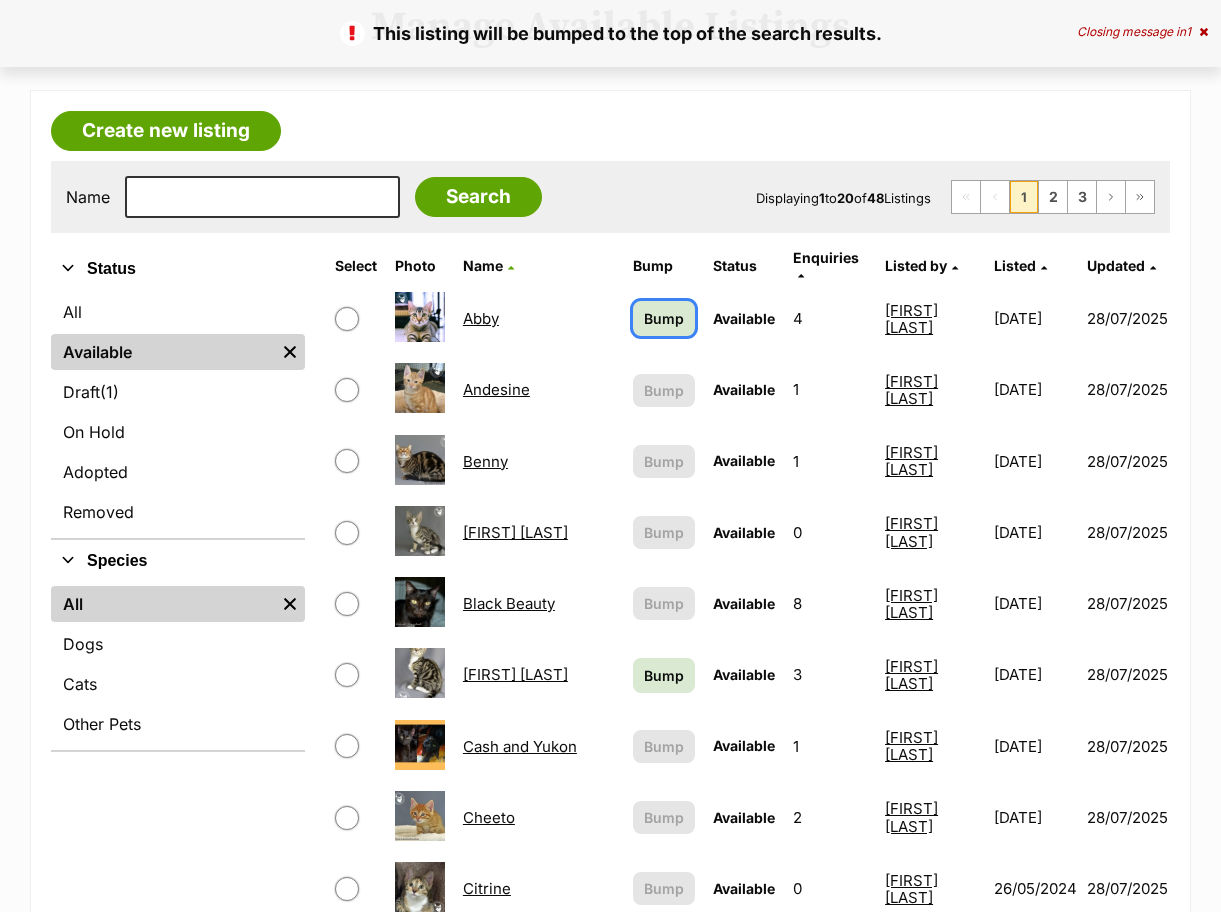 scroll, scrollTop: 0, scrollLeft: 0, axis: both 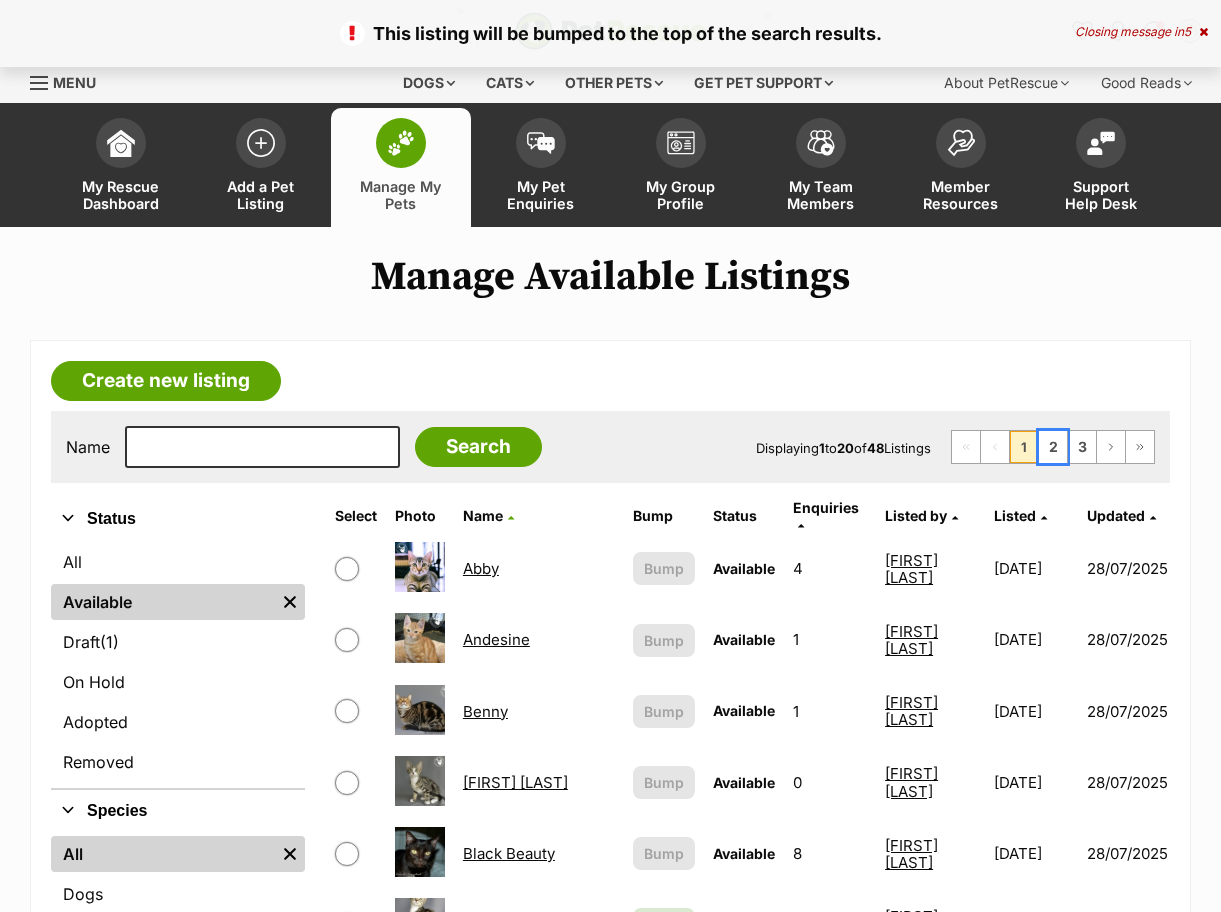 click on "2" at bounding box center [1053, 447] 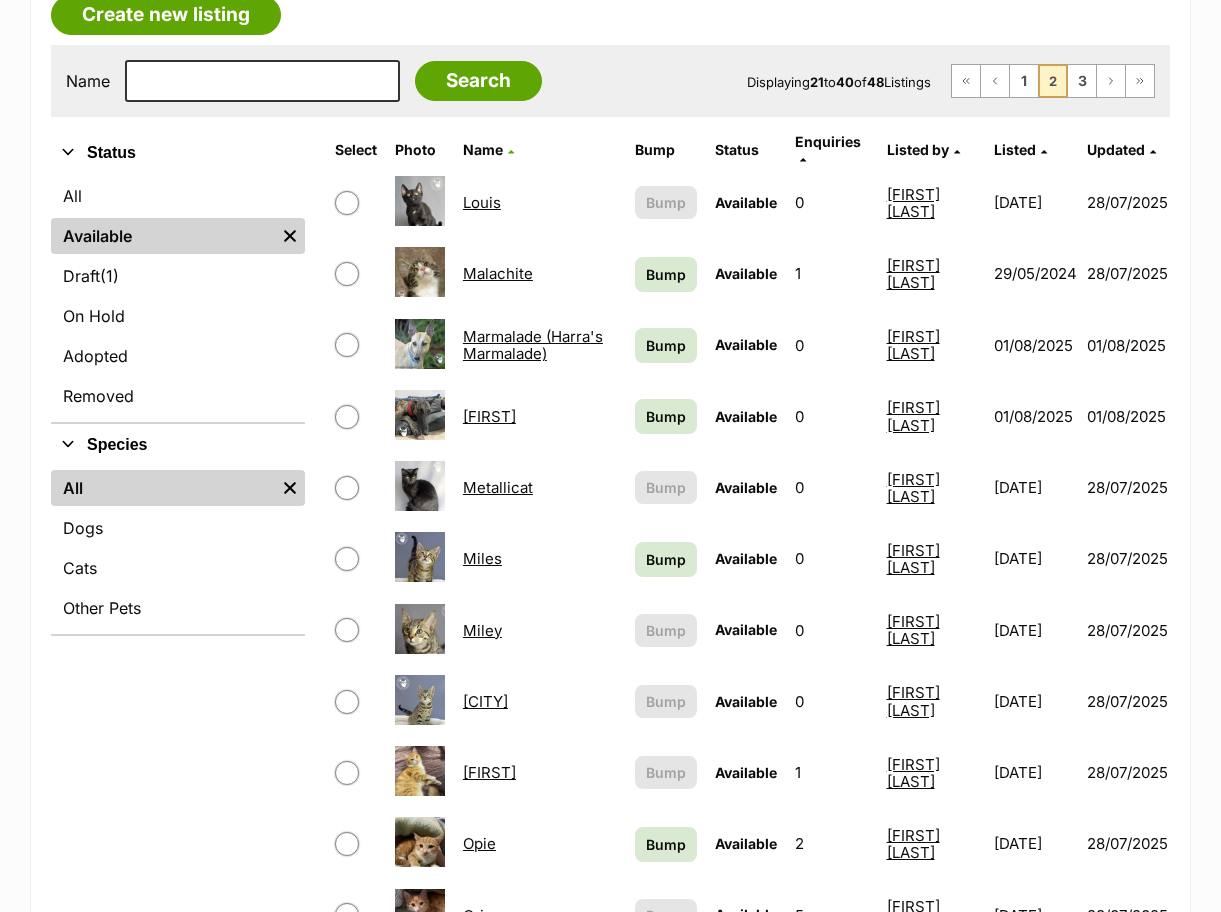 scroll, scrollTop: 400, scrollLeft: 0, axis: vertical 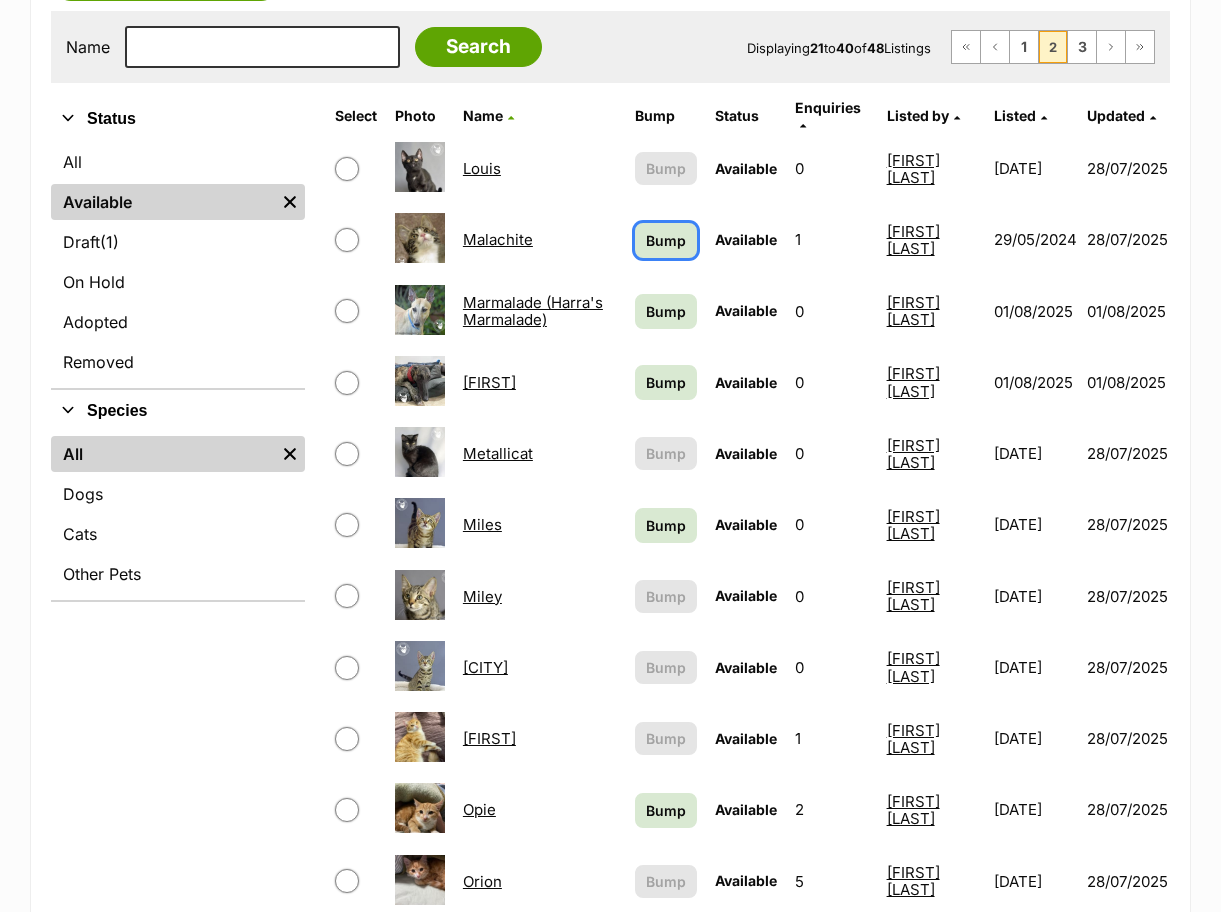 click on "Bump" at bounding box center (666, 240) 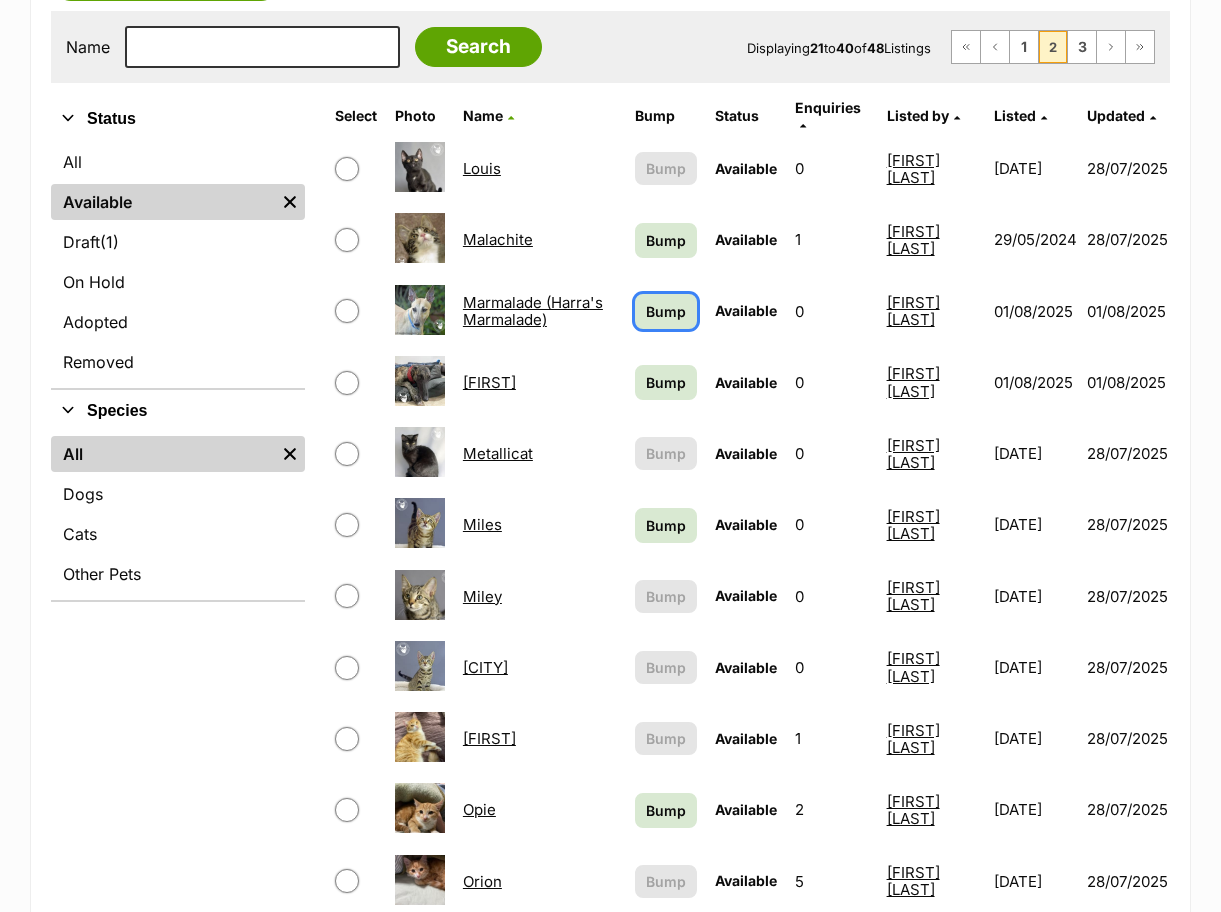 click on "Bump" at bounding box center [666, 311] 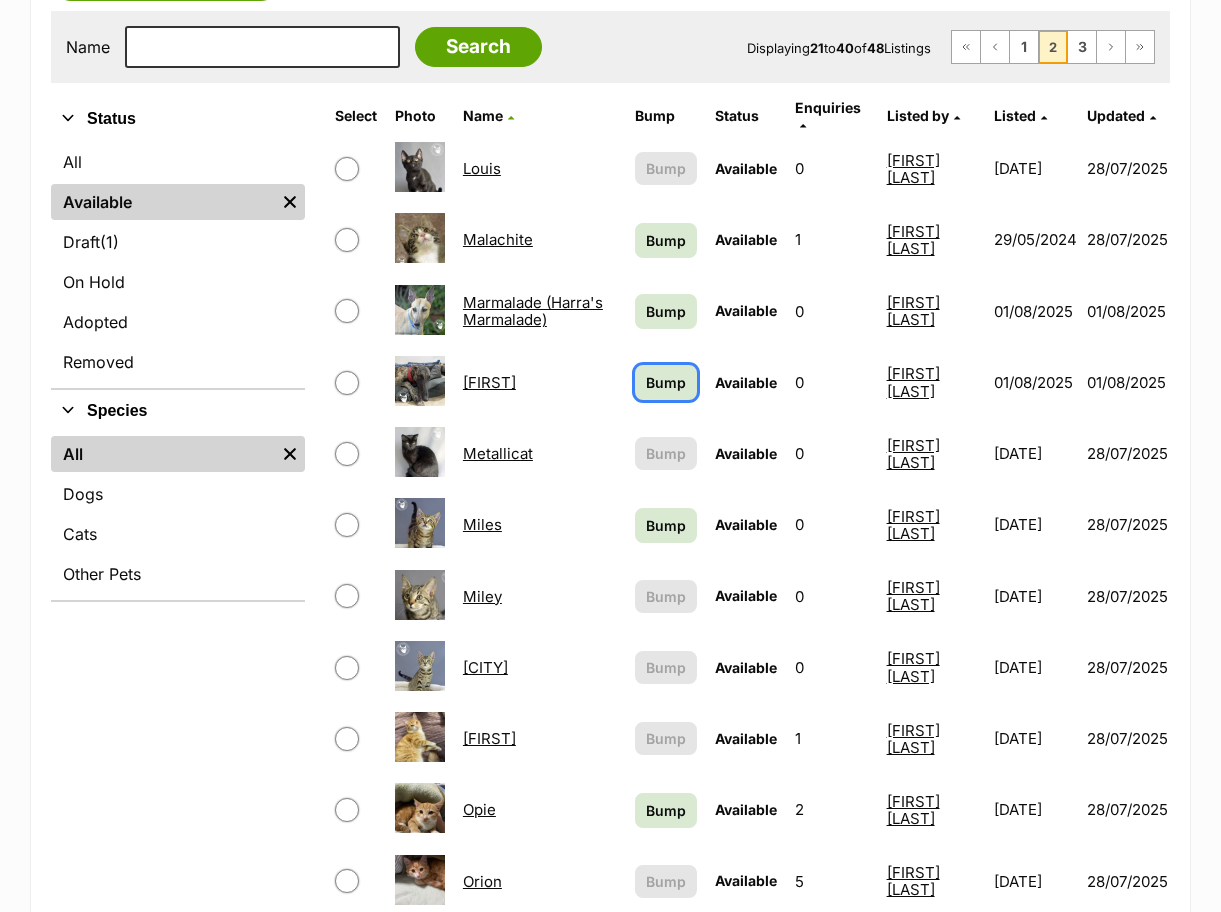 click on "Bump" at bounding box center [666, 382] 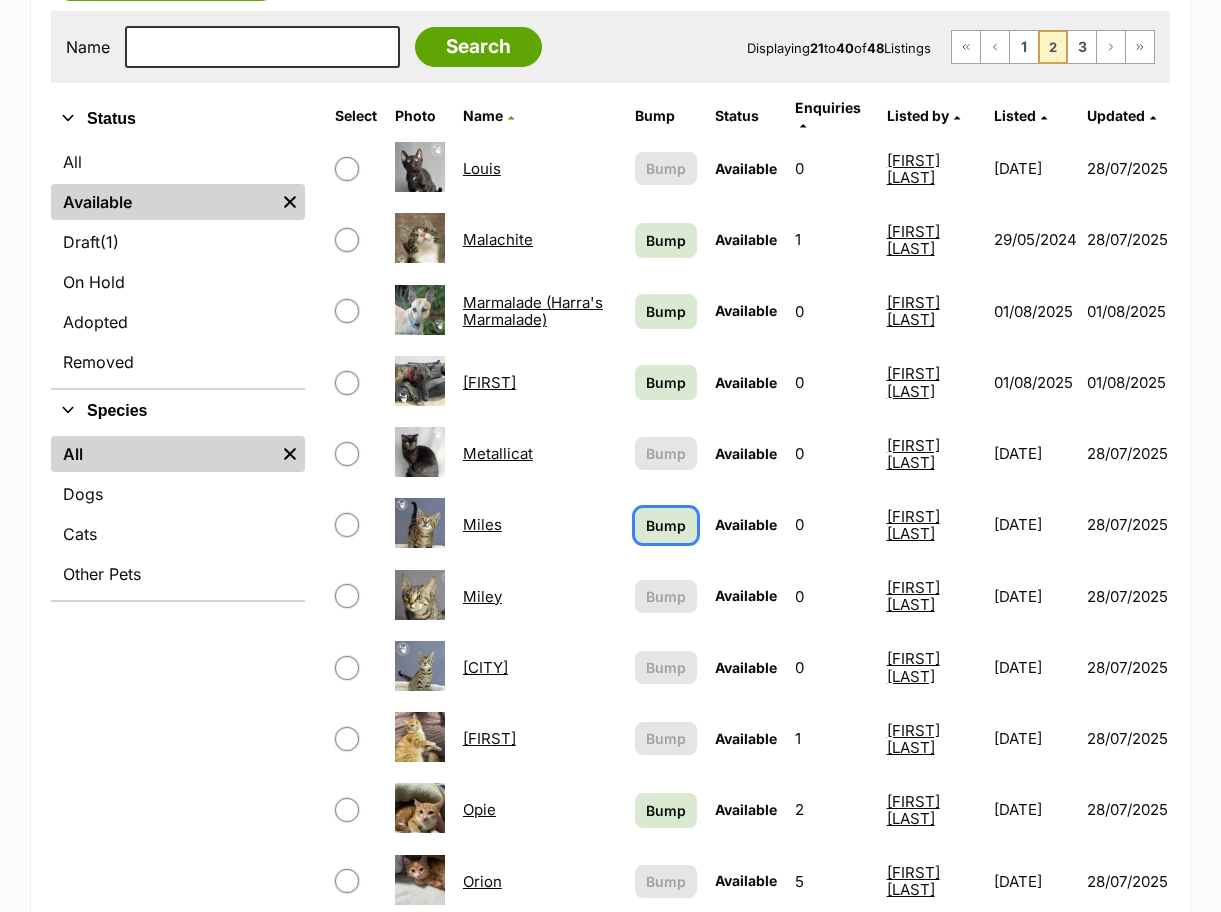click on "Bump" at bounding box center (666, 525) 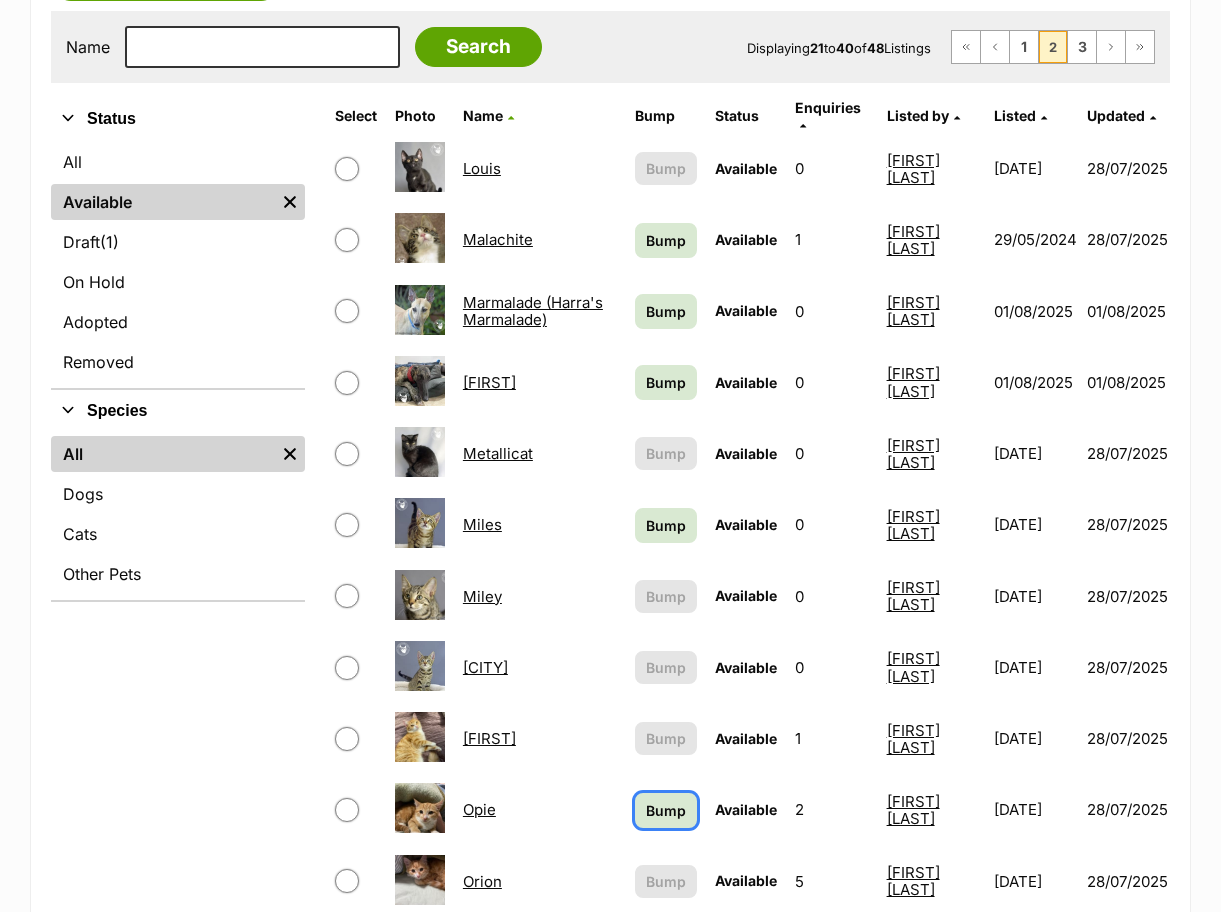 click on "Bump" at bounding box center (666, 810) 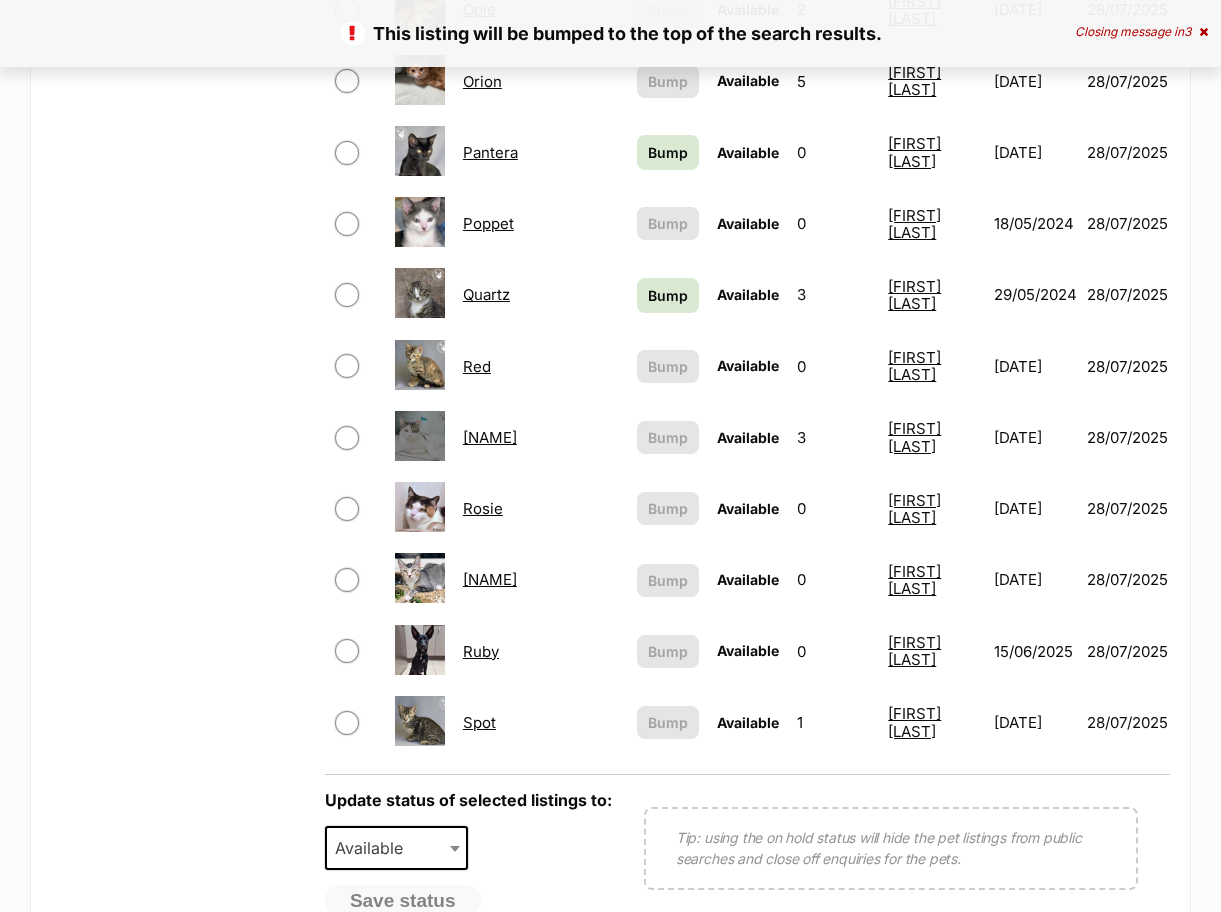 scroll, scrollTop: 1100, scrollLeft: 0, axis: vertical 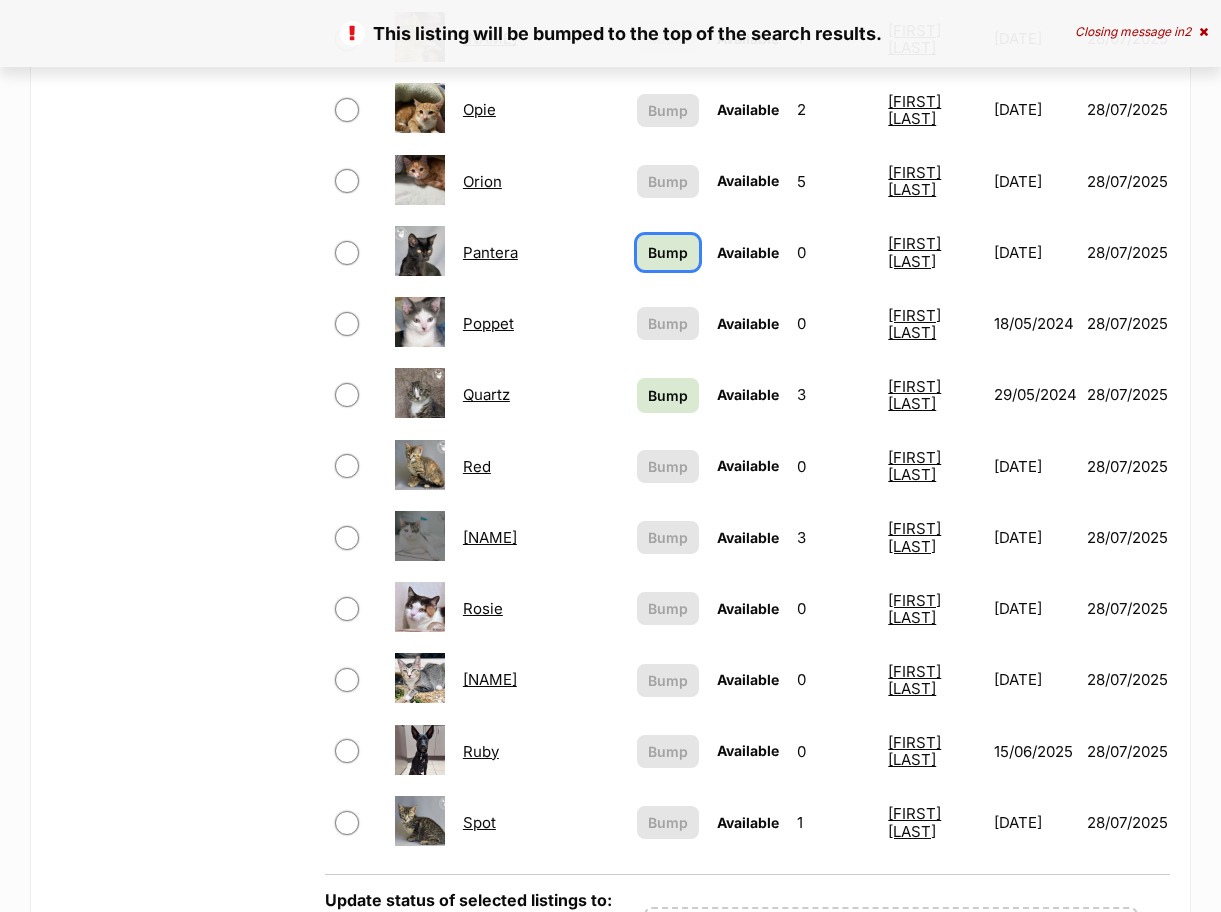 click on "Bump" at bounding box center [668, 252] 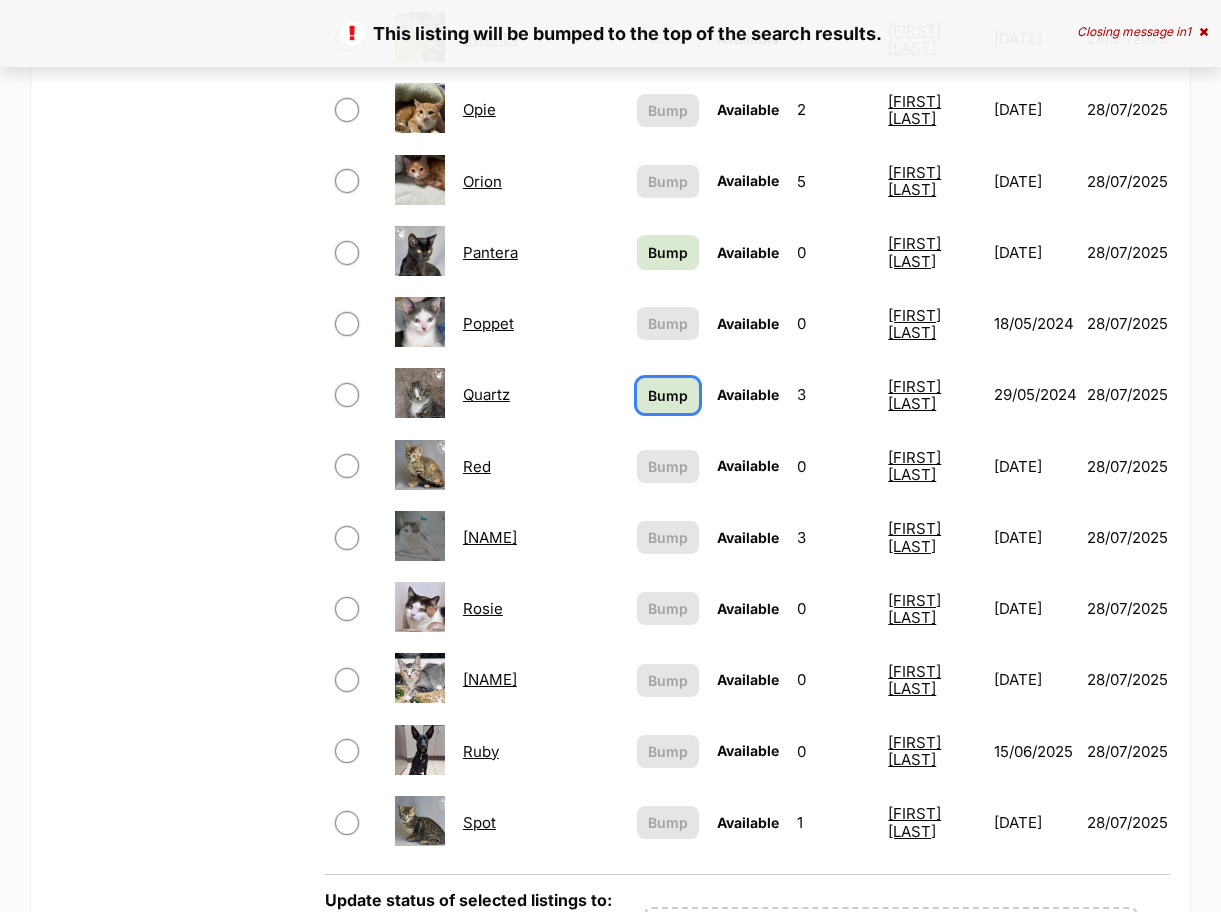 click on "Bump" at bounding box center [668, 395] 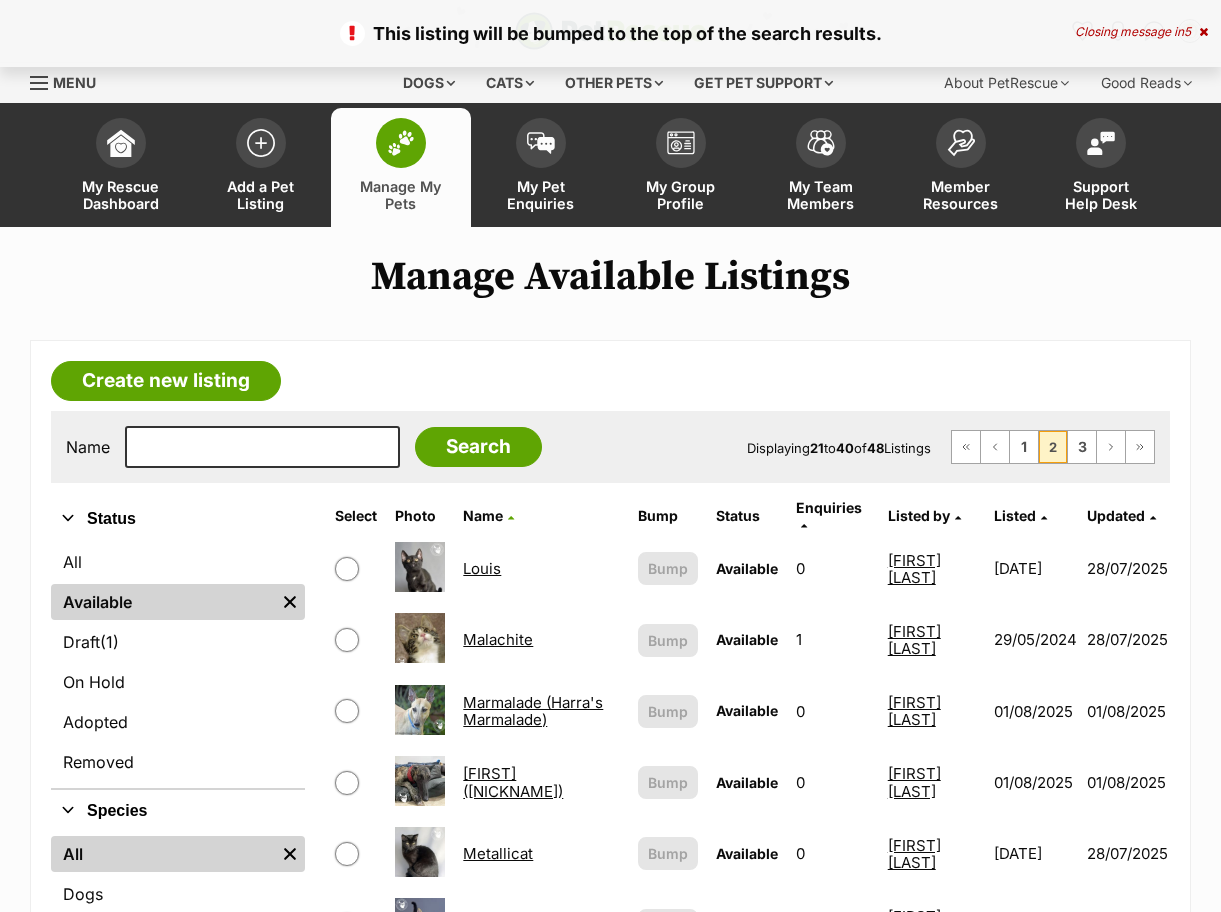 scroll, scrollTop: 0, scrollLeft: 0, axis: both 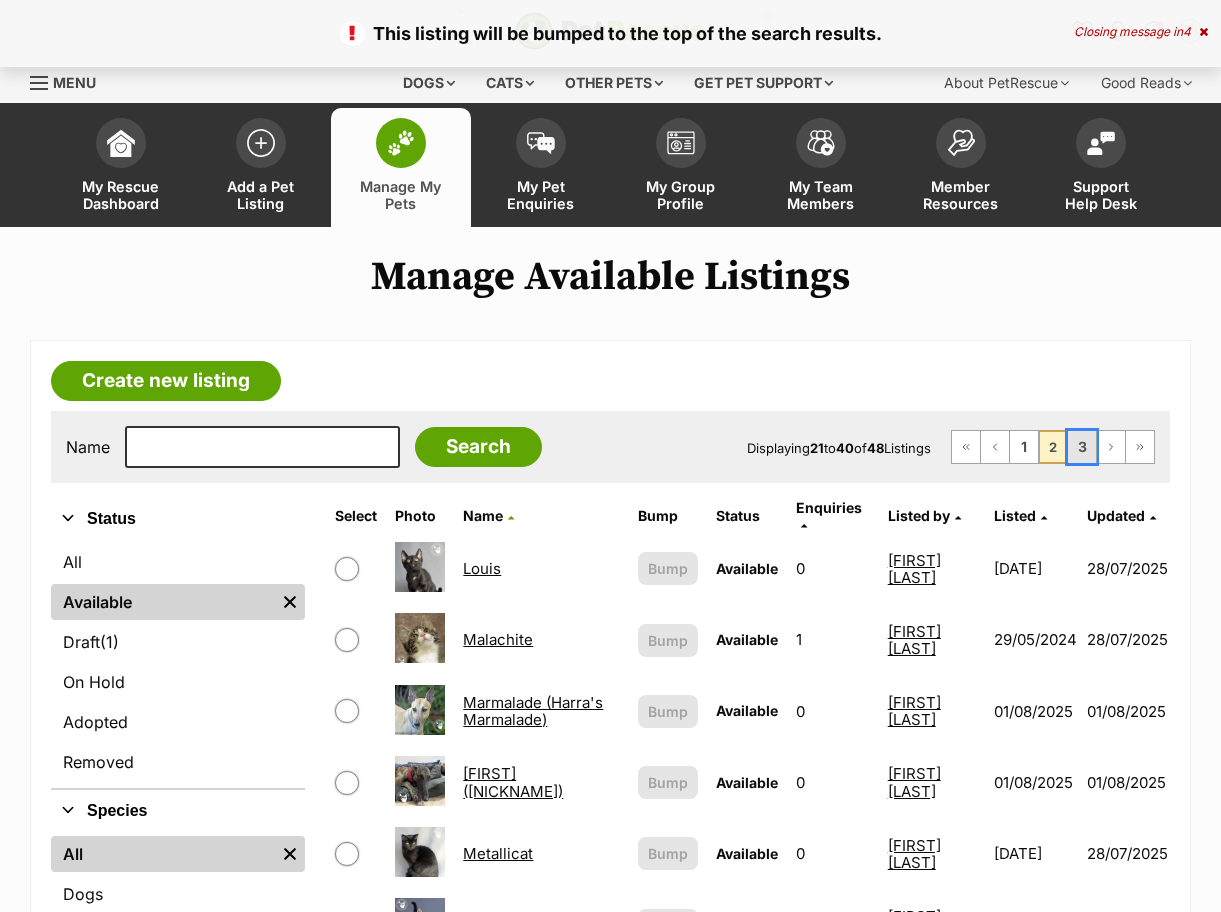 click on "3" at bounding box center [1082, 447] 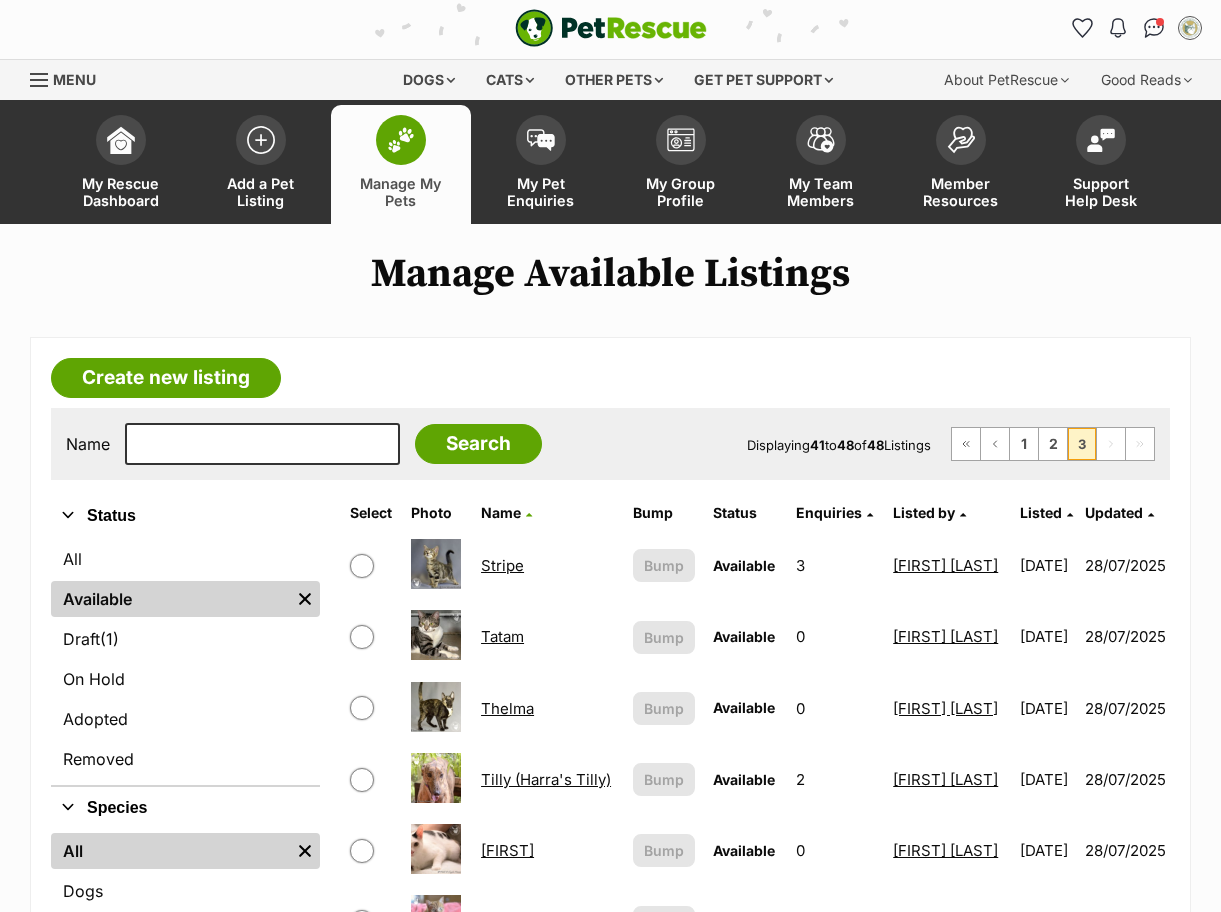 scroll, scrollTop: 0, scrollLeft: 0, axis: both 